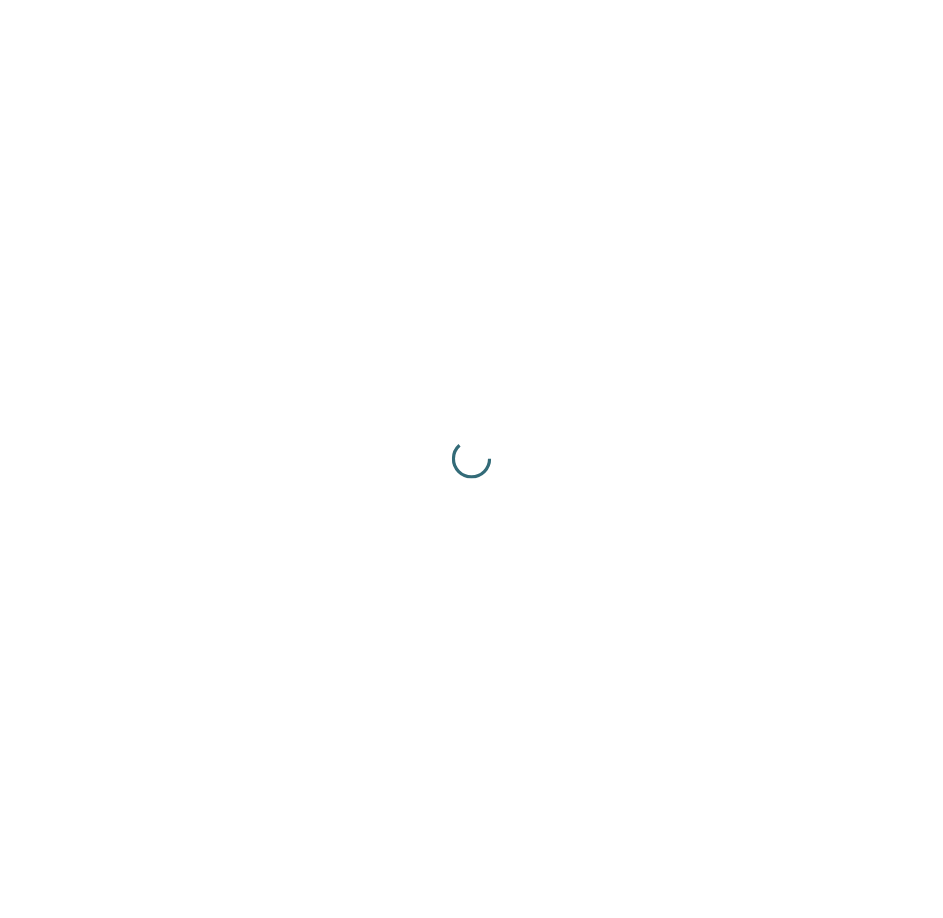 scroll, scrollTop: 0, scrollLeft: 0, axis: both 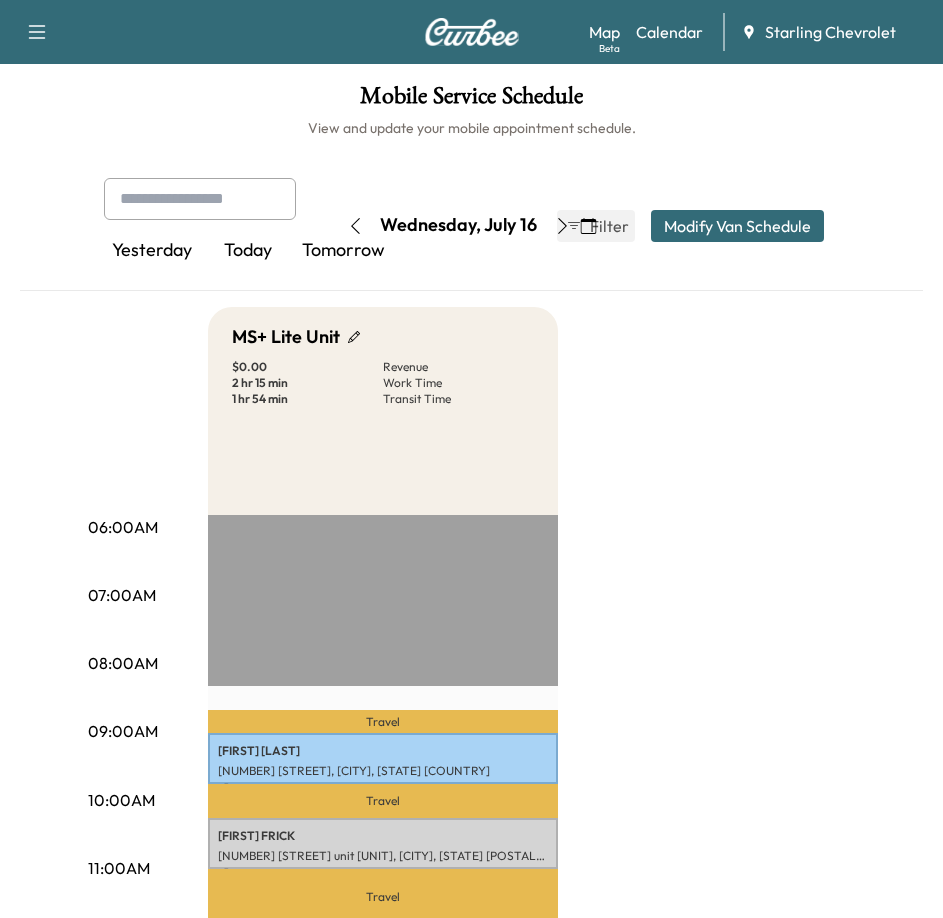 click 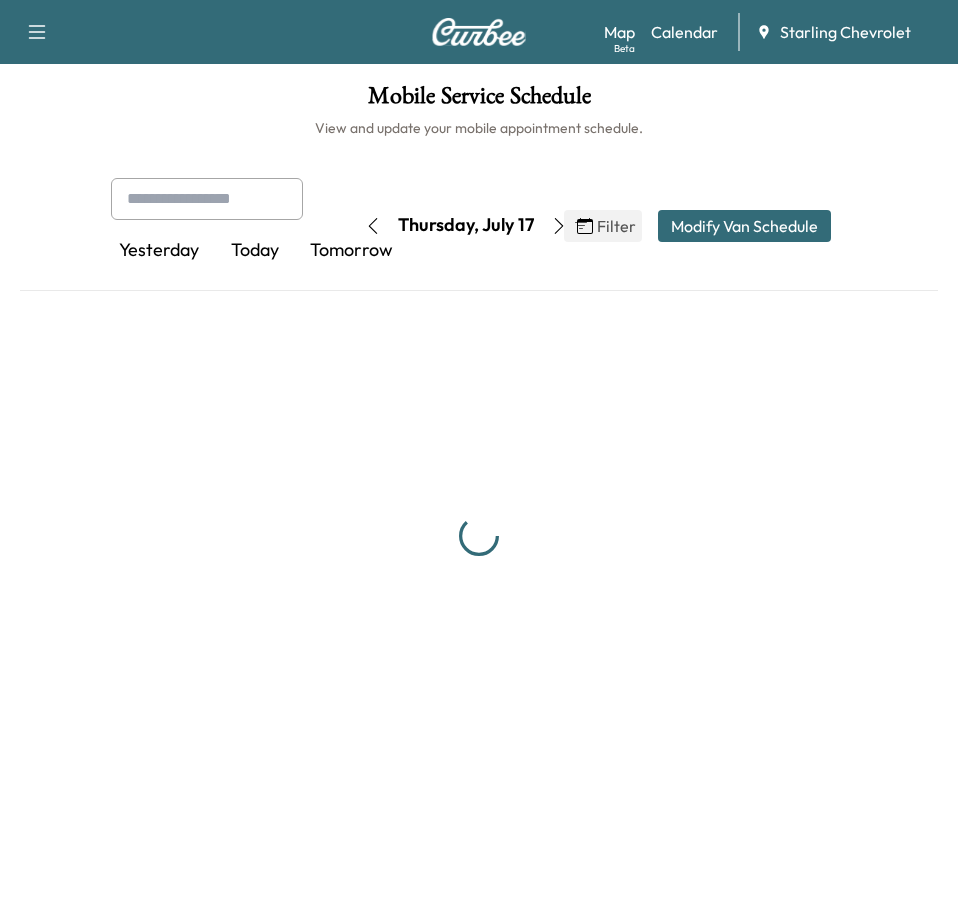 click 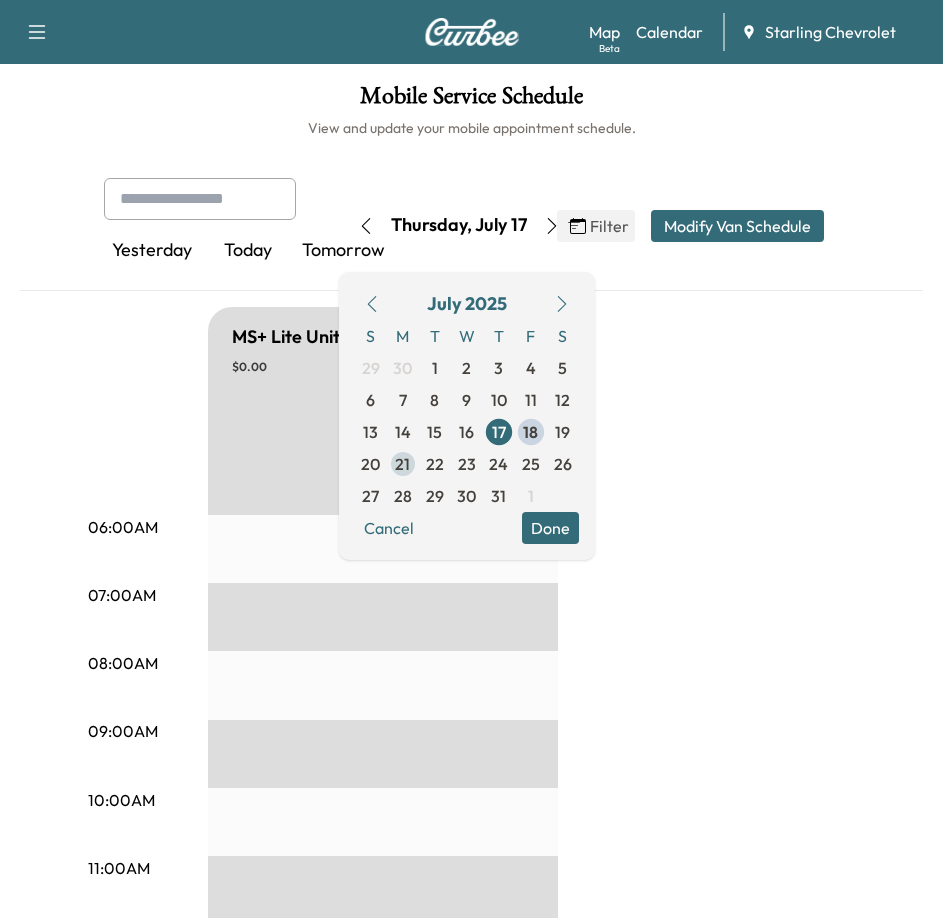 click on "21" at bounding box center (402, 464) 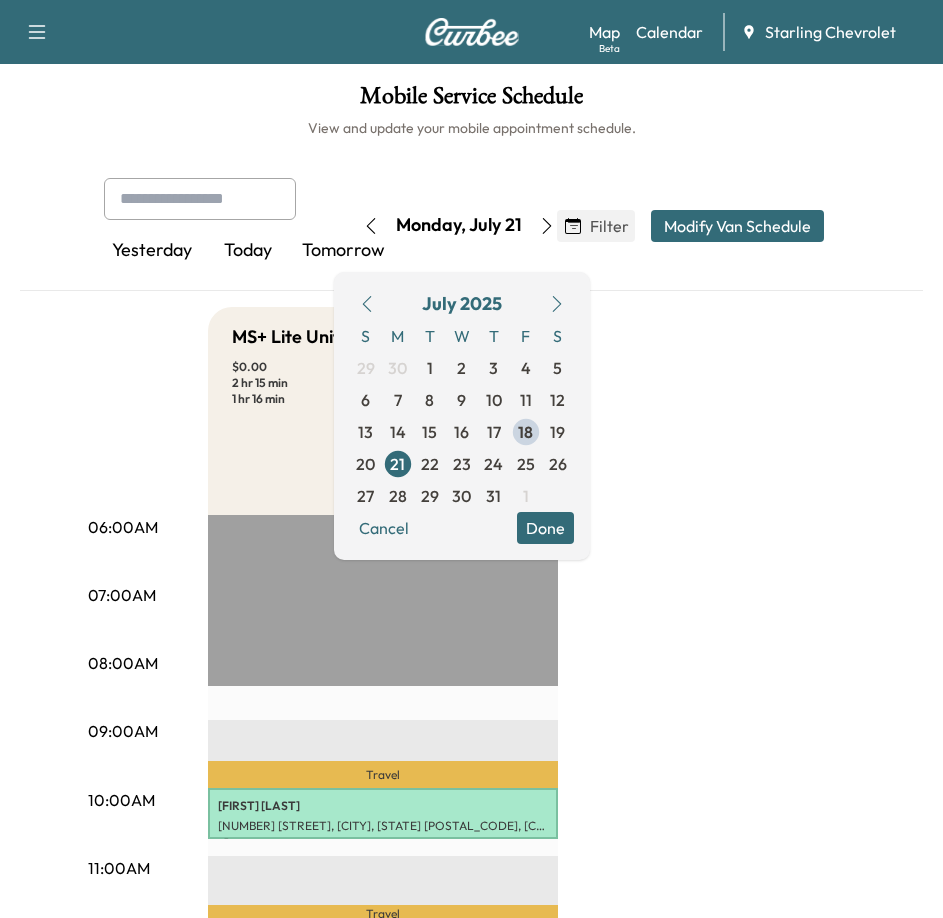 click on "06:00AM 07:00AM 08:00AM 09:00AM 10:00AM 11:00AM 12:00PM 01:00PM 02:00PM 03:00PM 04:00PM 05:00PM 06:00PM 07:00PM 08:00PM 09:00PM 10:00PM MS+ Lite Unit [PRICE] Revenue 2 hr 15 min Work Time 1 hr 16 min Transit Time Travel [FIRST]   [LAST] [NUMBER] [STREET], [CITY], [STATE] [COUNTRY]    [PRICE] [TIME] Travel [FIRST]   [LAST] [NUMBER] [STREET], [CITY], [STATE] [COUNTRY]   [PRICE] [TIME] Travel [FIRST]   [LAST] [NUMBER] [STREET], [CITY], [STATE] [COUNTRY]   [PRICE] [TIME] Travel EST Start" at bounding box center (472, 957) 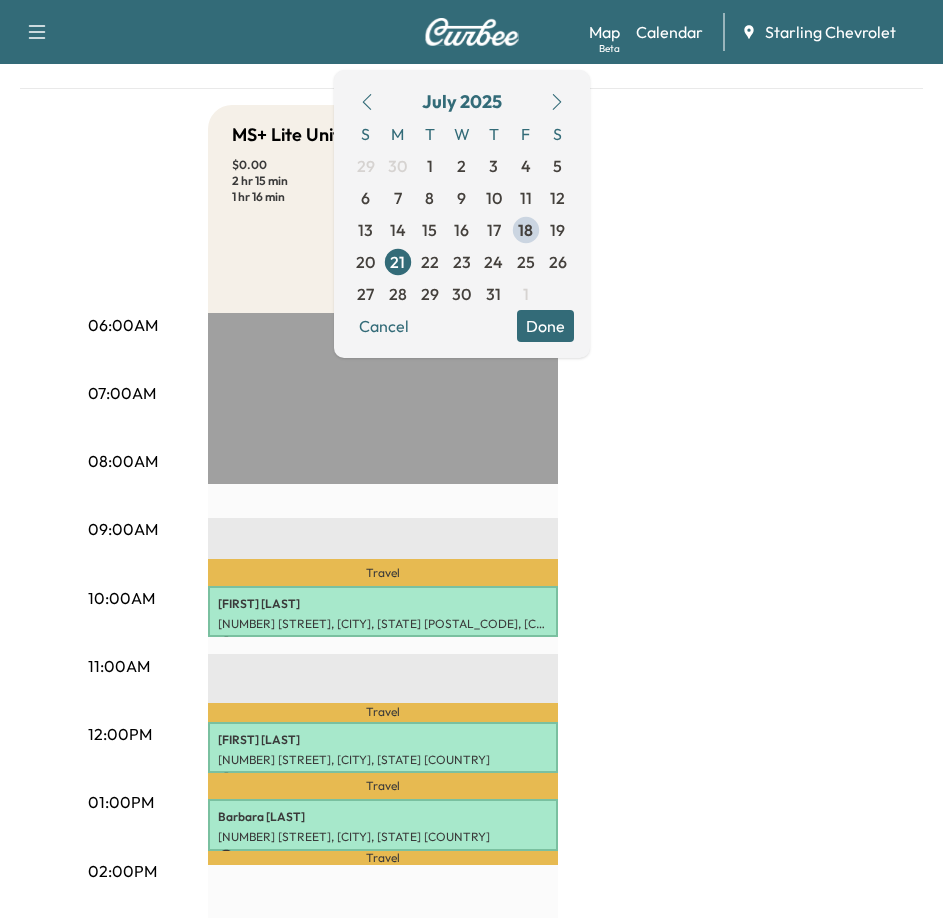 scroll, scrollTop: 200, scrollLeft: 0, axis: vertical 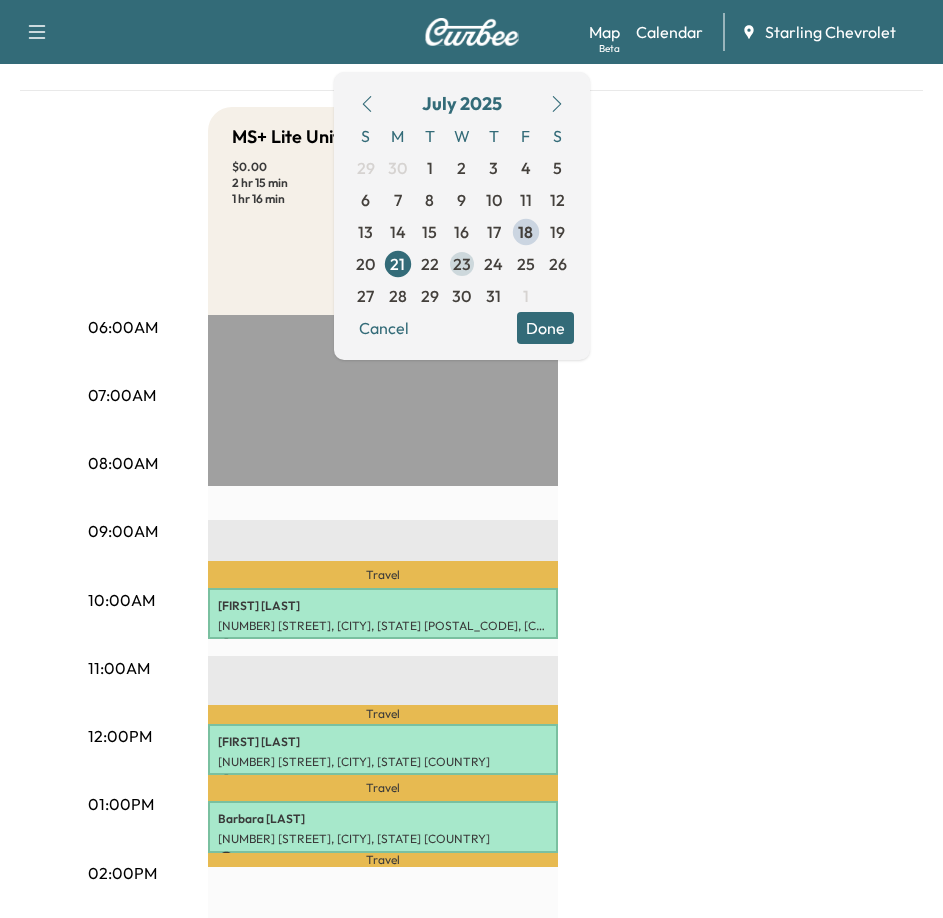 click on "23" at bounding box center (462, 264) 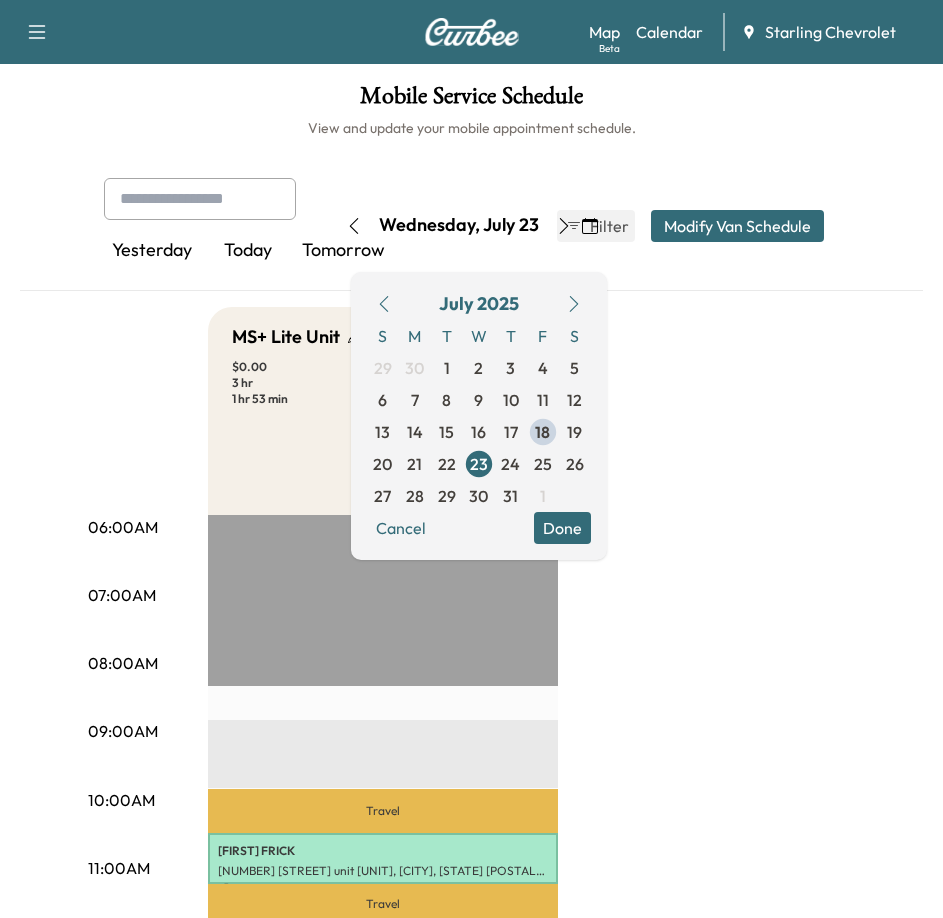 click on "06:00AM 07:00AM 08:00AM 09:00AM 10:00AM 11:00AM 12:00PM 01:00PM 02:00PM 03:00PM 04:00PM 05:00PM 06:00PM 07:00PM 08:00PM 09:00PM 10:00PM MS+ Lite Unit [PRICE] Revenue 3 hr Work Time 1 hr 53 min Transit Time Travel [FIRST]   [LAST] [NUMBER] [STREET], [CITY], [STATE] [COUNTRY]   [PRICE] [TIME] Travel [FIRST]    [LAST] [NUMBER] [STREET], [CITY], [STATE] [COUNTRY]    [PRICE] [TIME] Travel [FIRST]    [LAST] [NUMBER] [STREET], [CITY], [STATE] [COUNTRY]   [PRICE] [TIME] Travel [FIRST]   [LAST] [NUMBER] [STREET], [CITY], [STATE] [COUNTRY]   [PRICE] [TIME] Travel EST Start" at bounding box center [472, 957] 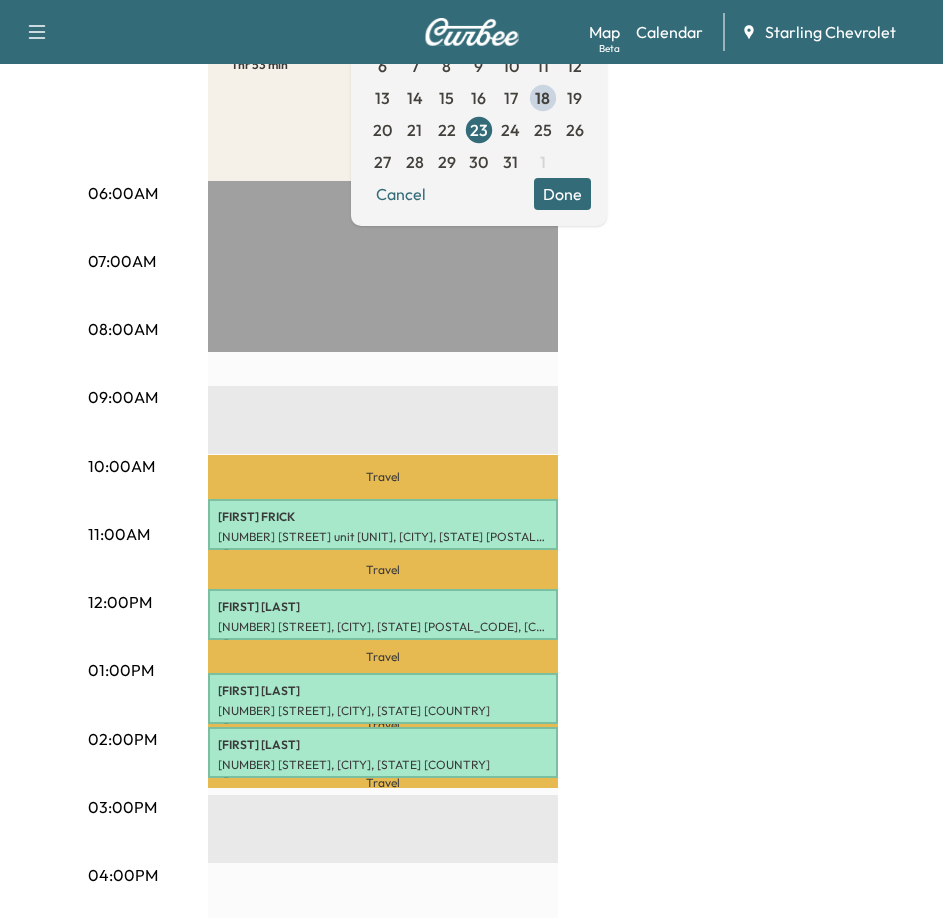 scroll, scrollTop: 300, scrollLeft: 0, axis: vertical 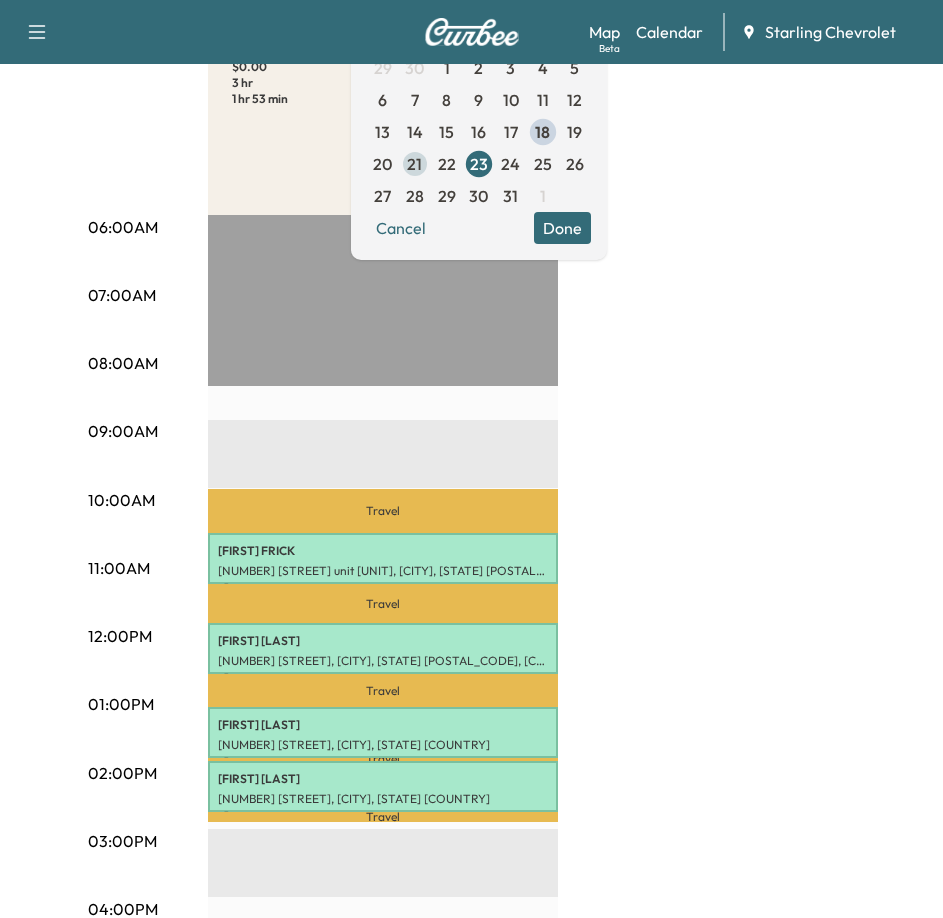 click on "21" at bounding box center [414, 164] 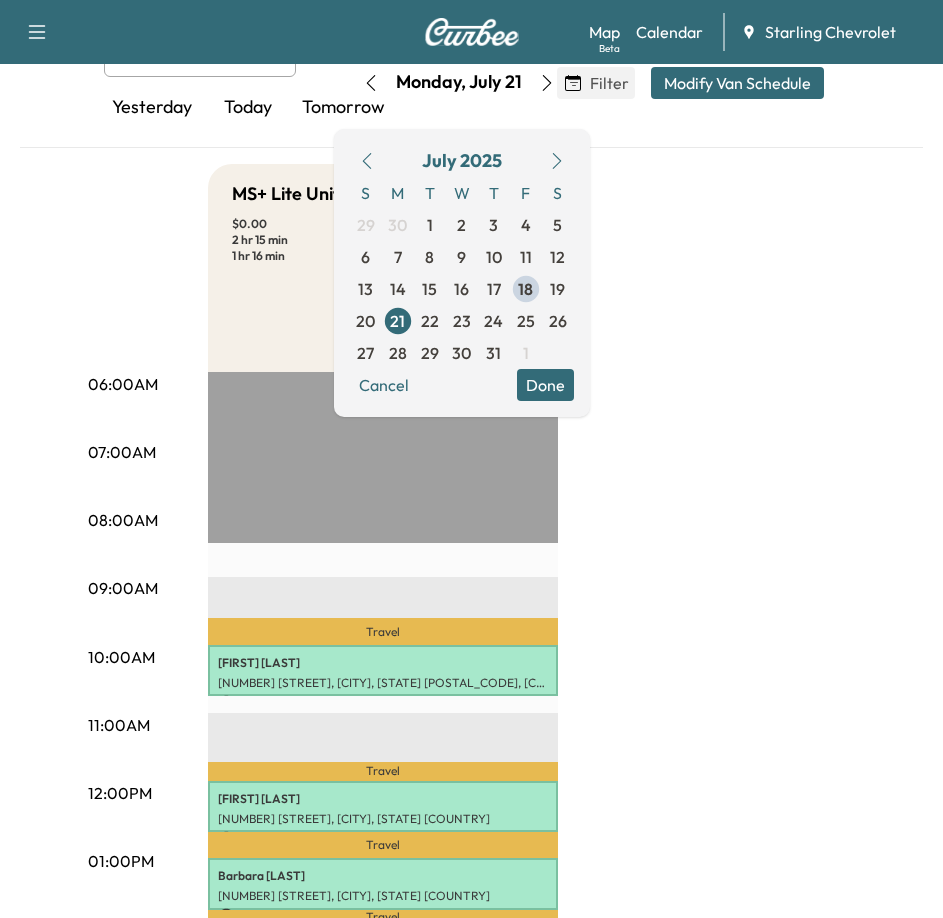 scroll, scrollTop: 0, scrollLeft: 0, axis: both 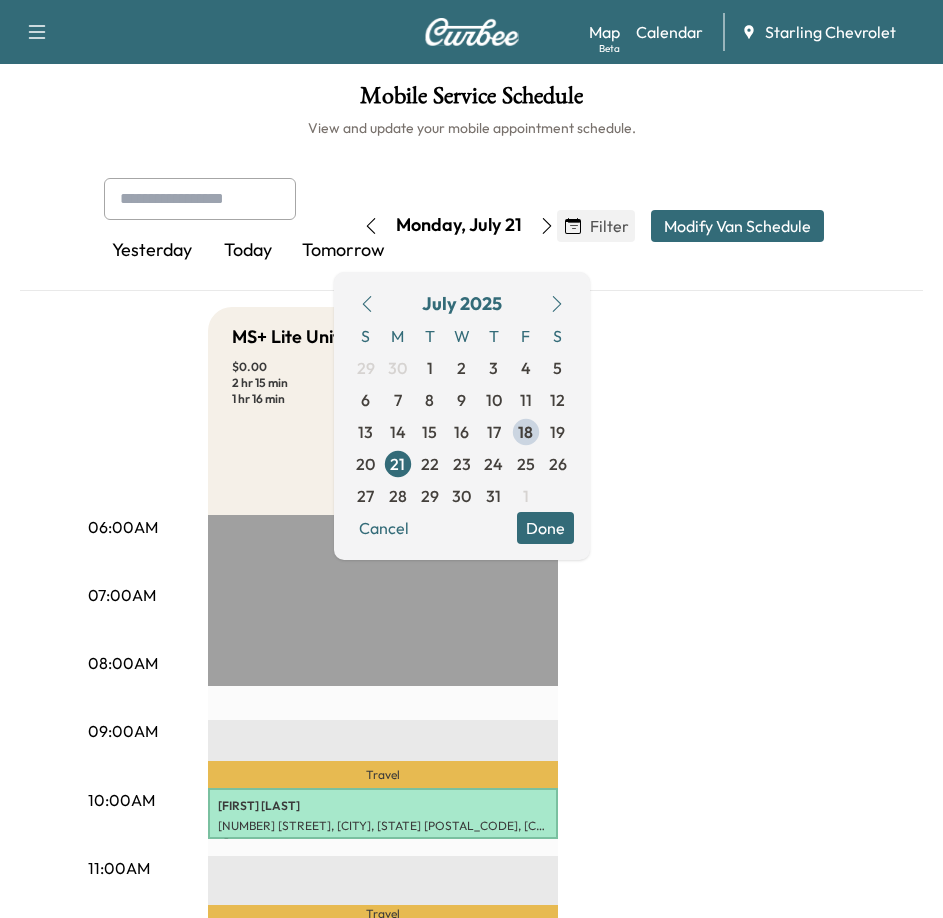 click at bounding box center (37, 32) 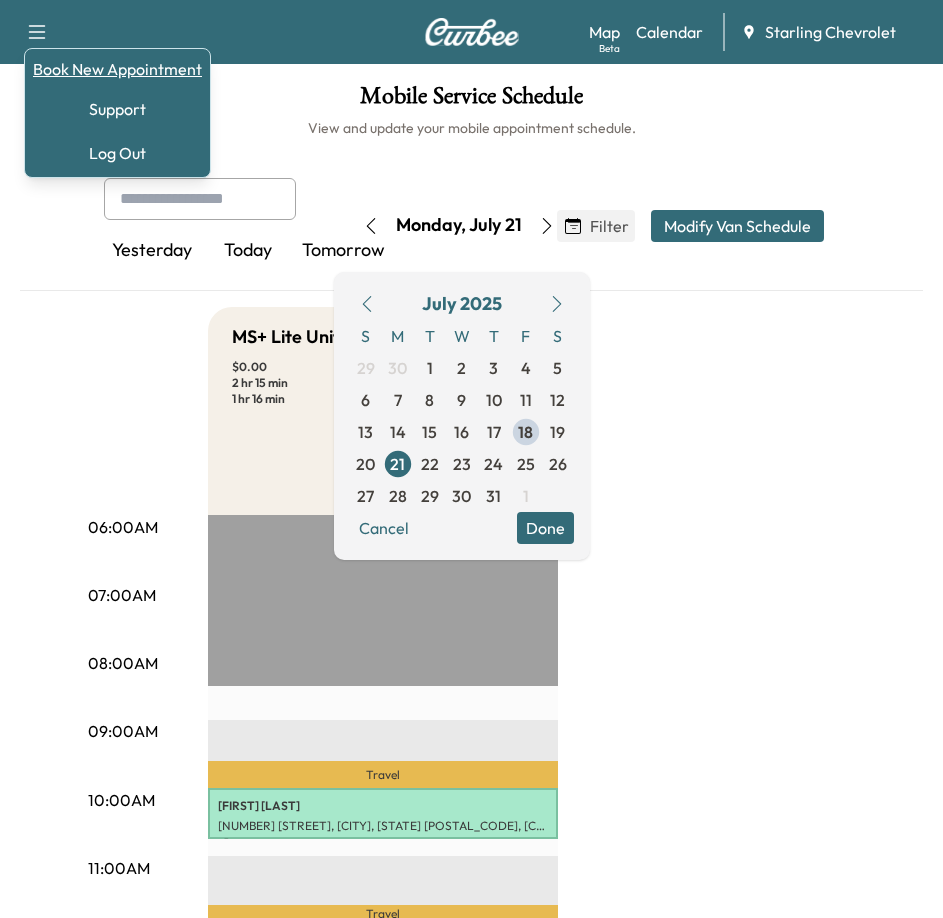 click on "Book New Appointment" at bounding box center (117, 69) 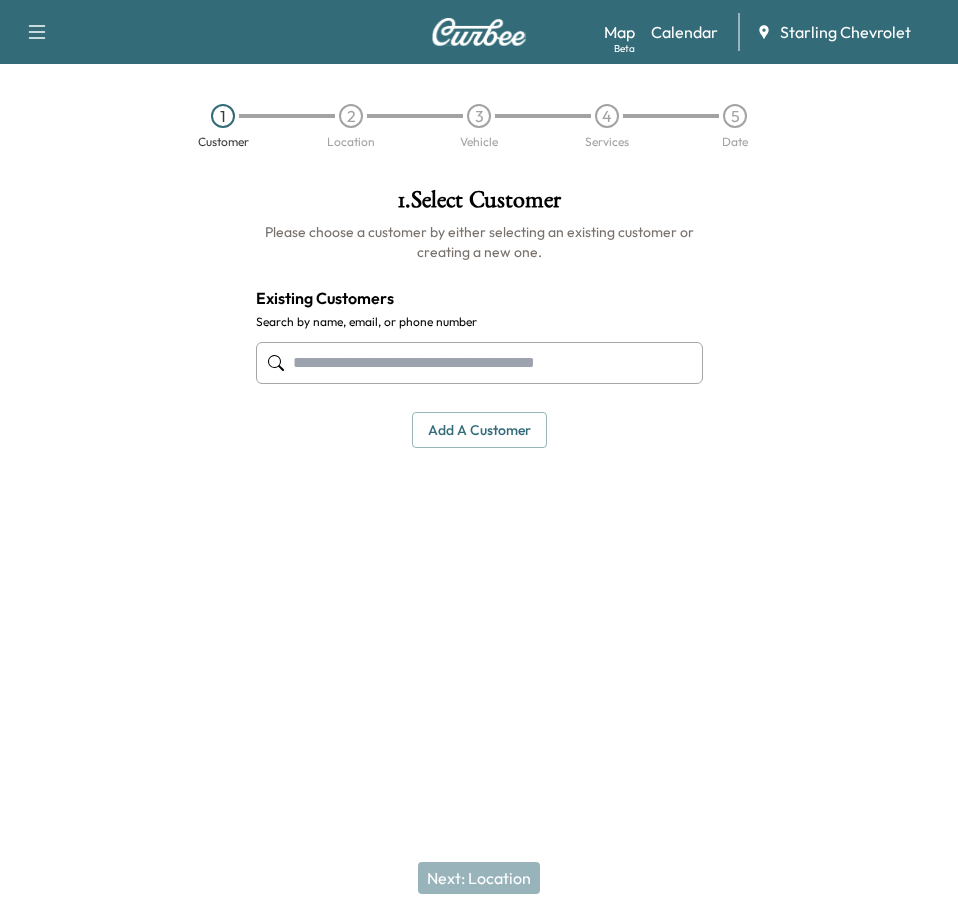 click at bounding box center (479, 363) 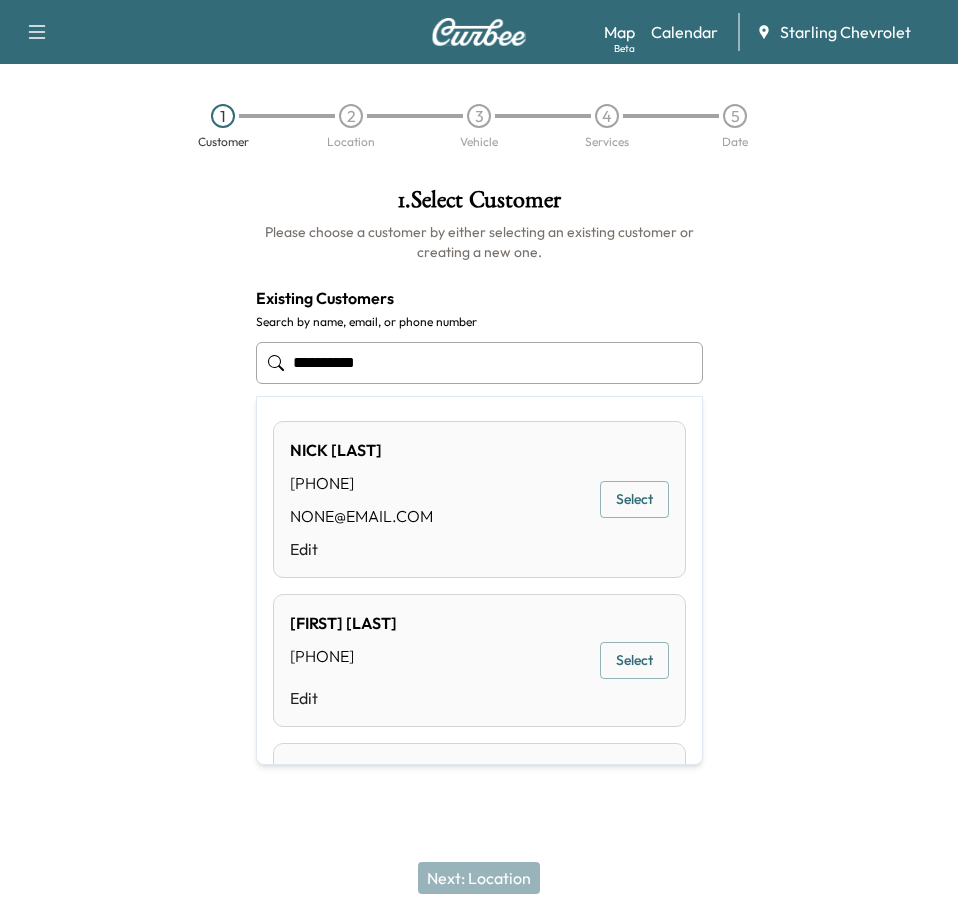 click on "Select" at bounding box center [634, 499] 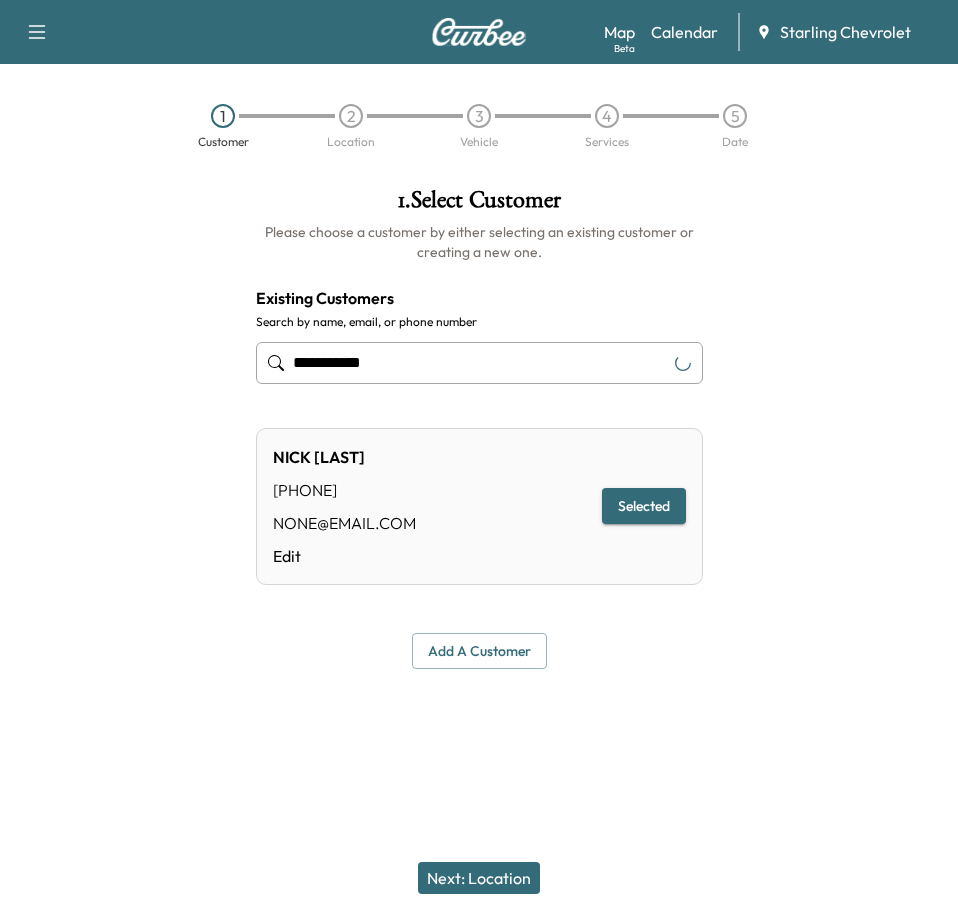 type on "**********" 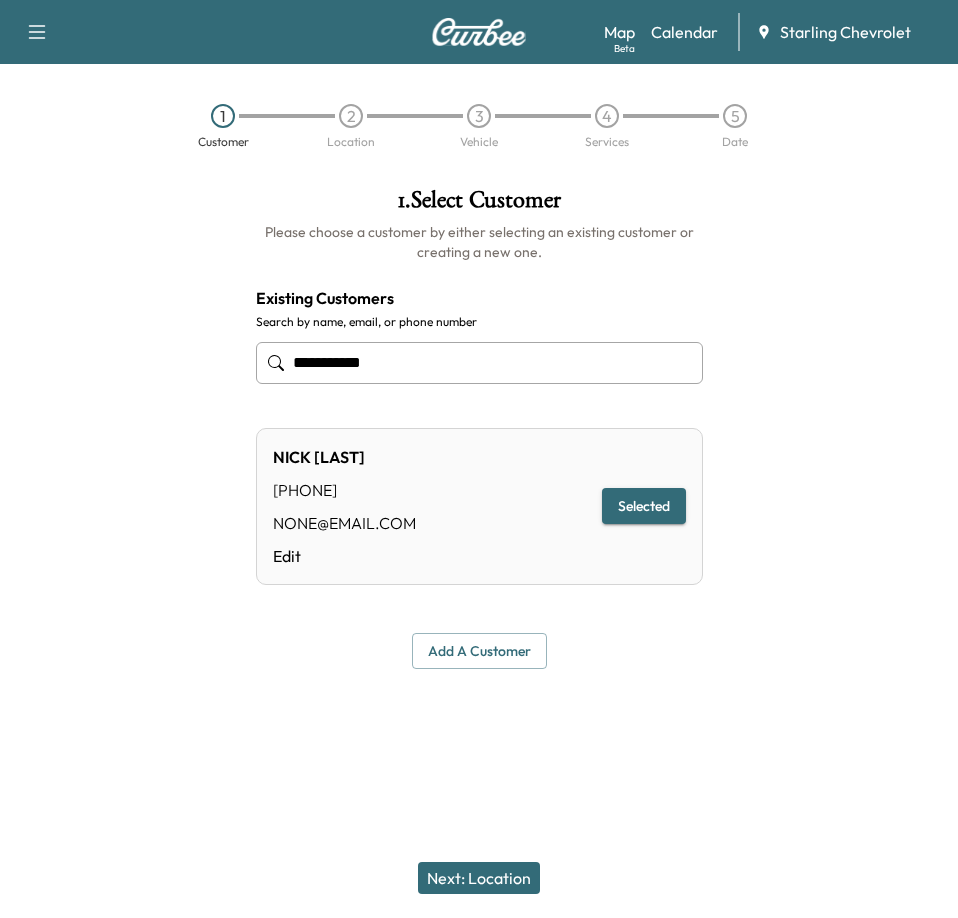 click on "Next: Location" at bounding box center (479, 878) 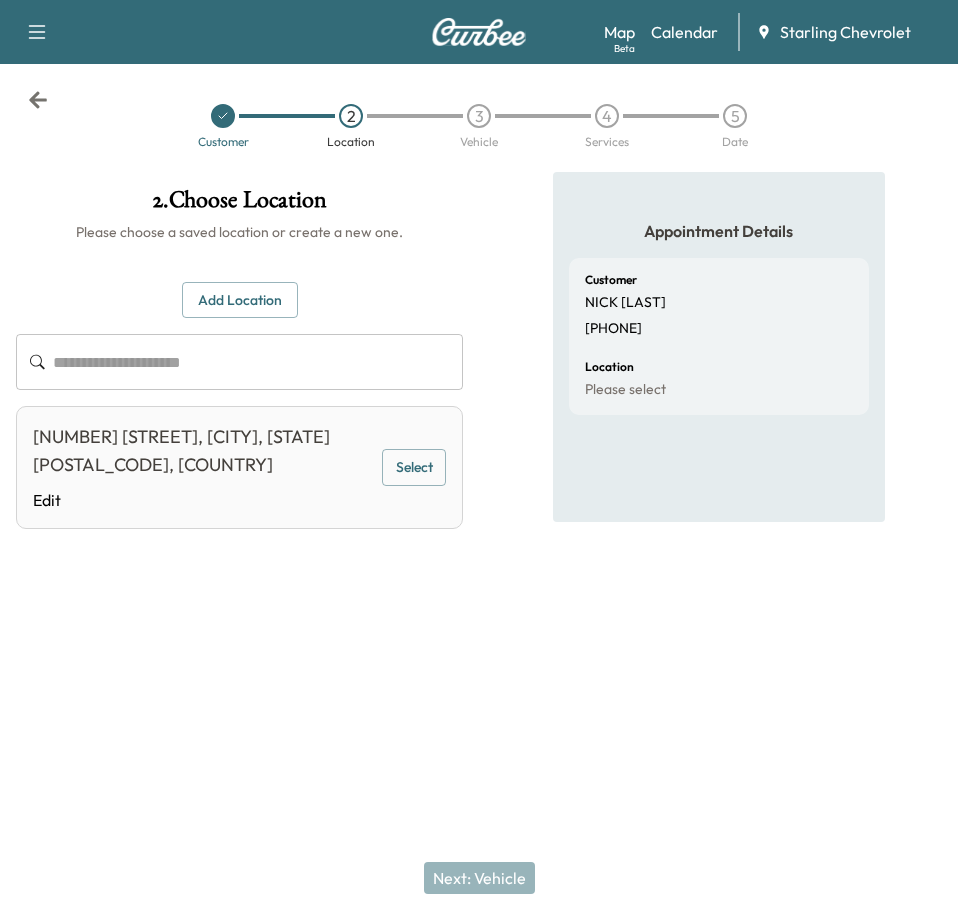 click on "**********" at bounding box center (479, 418) 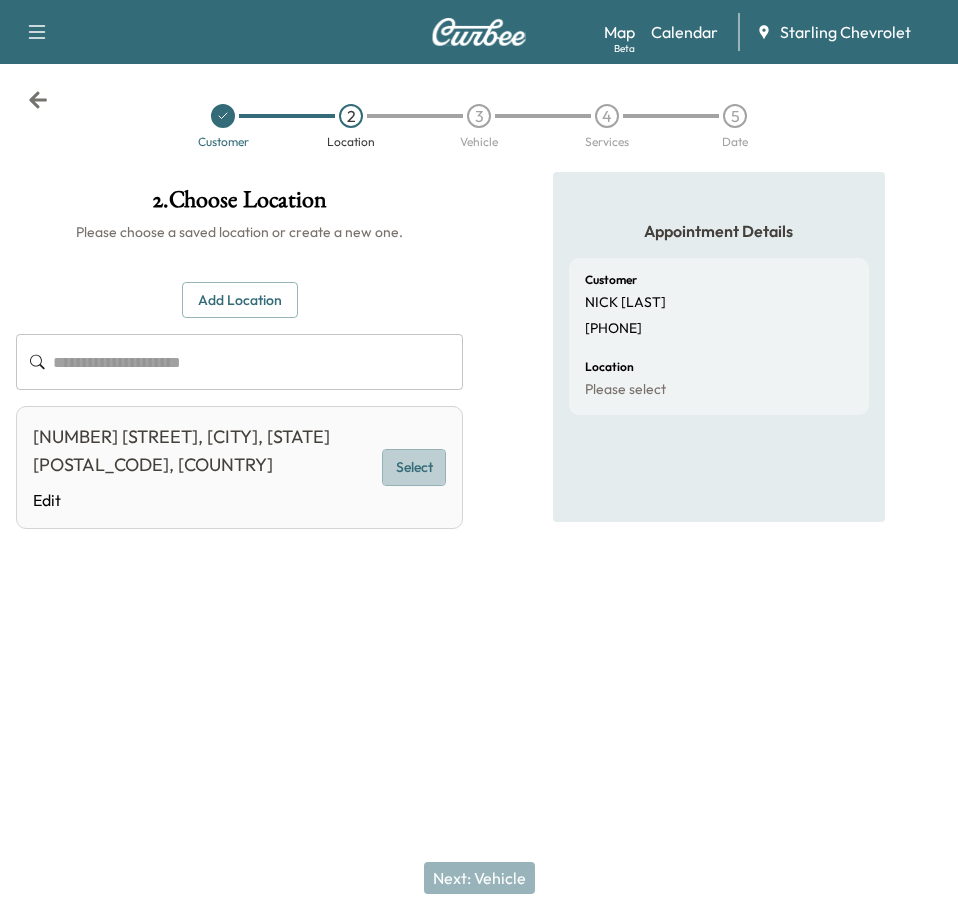 click on "Select" at bounding box center [414, 467] 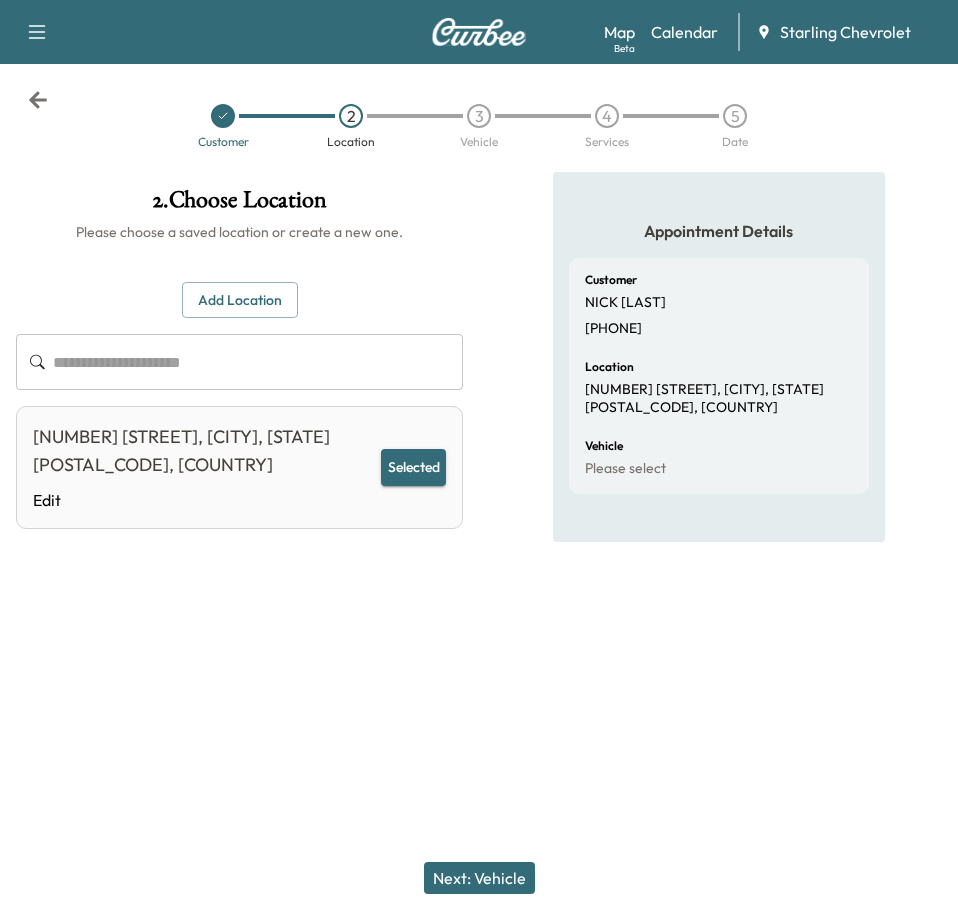 click on "Next: Vehicle" at bounding box center (479, 878) 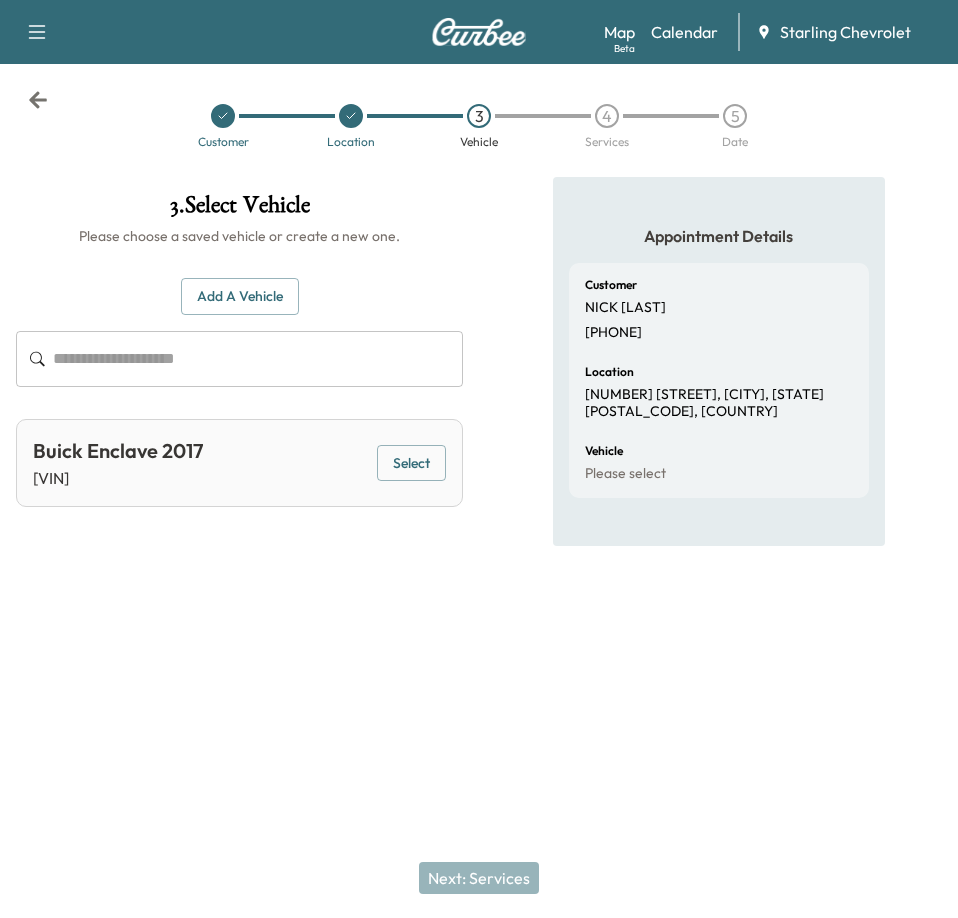 click on "Select" at bounding box center [411, 463] 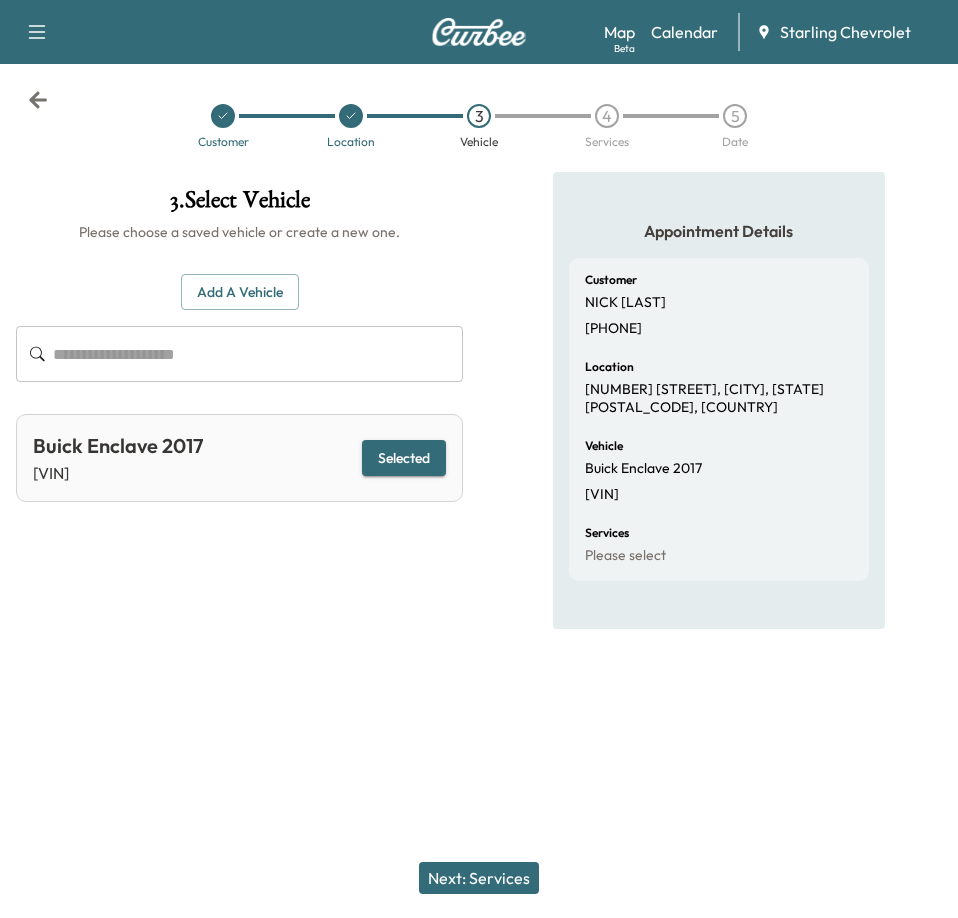 click on "Next: Services" at bounding box center (479, 878) 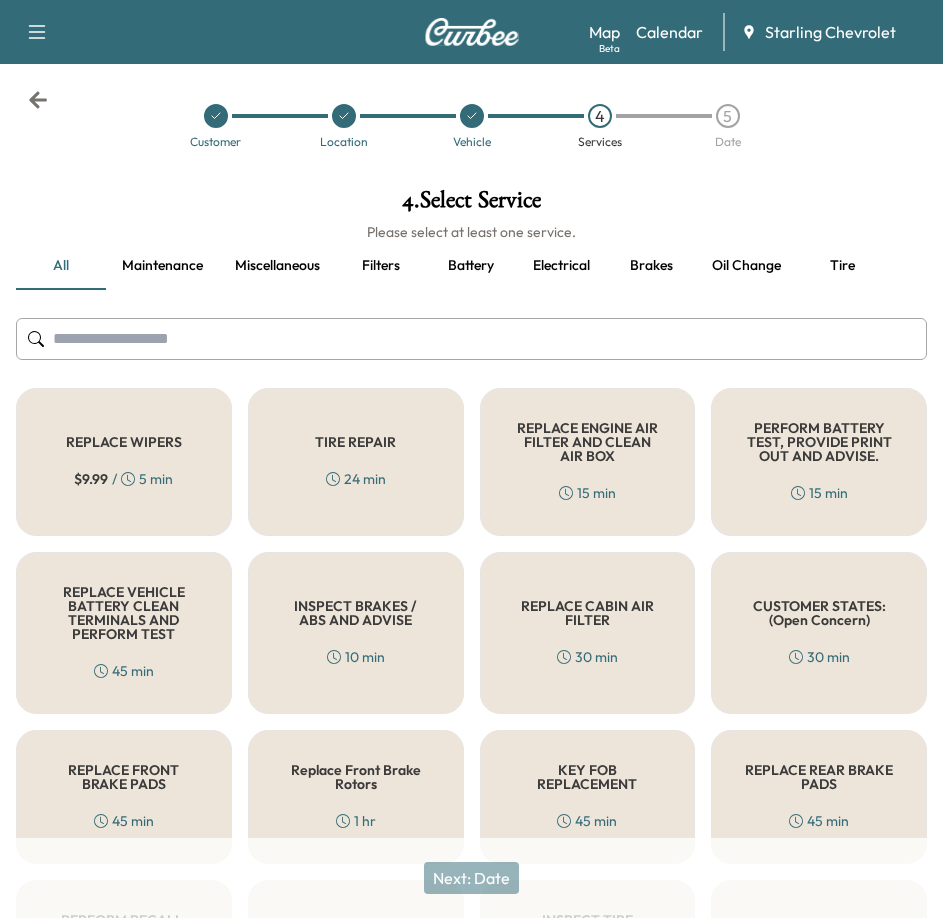 click at bounding box center (471, 339) 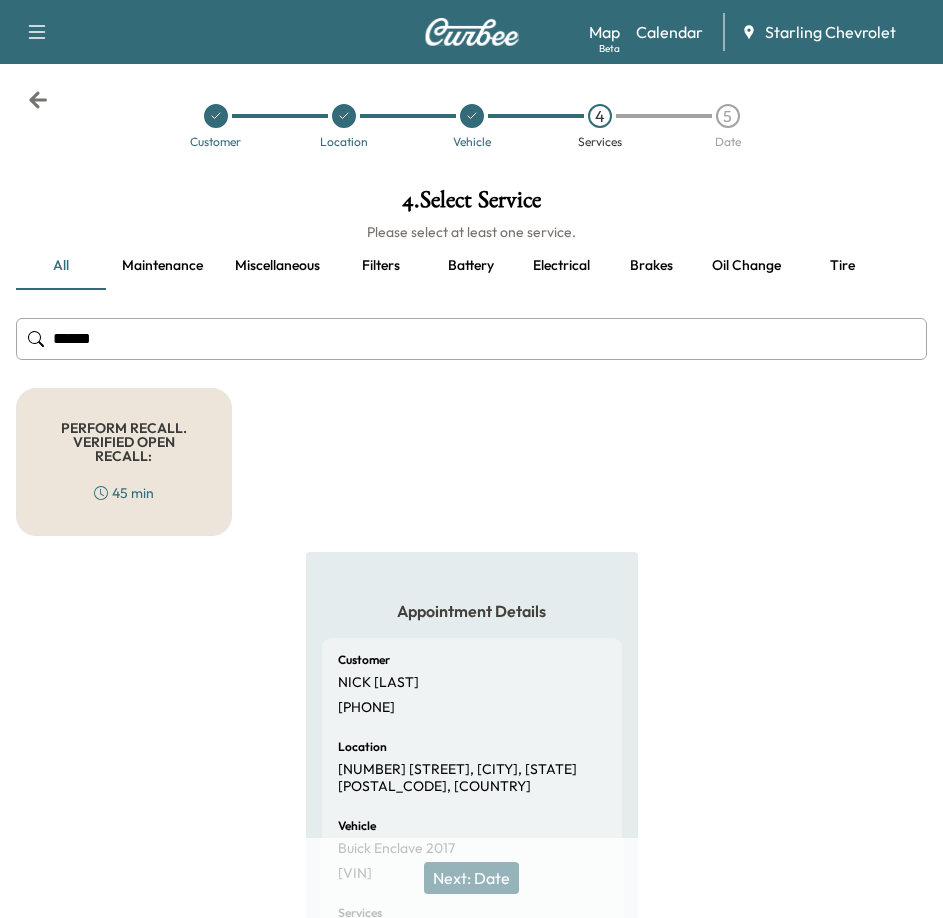 type on "******" 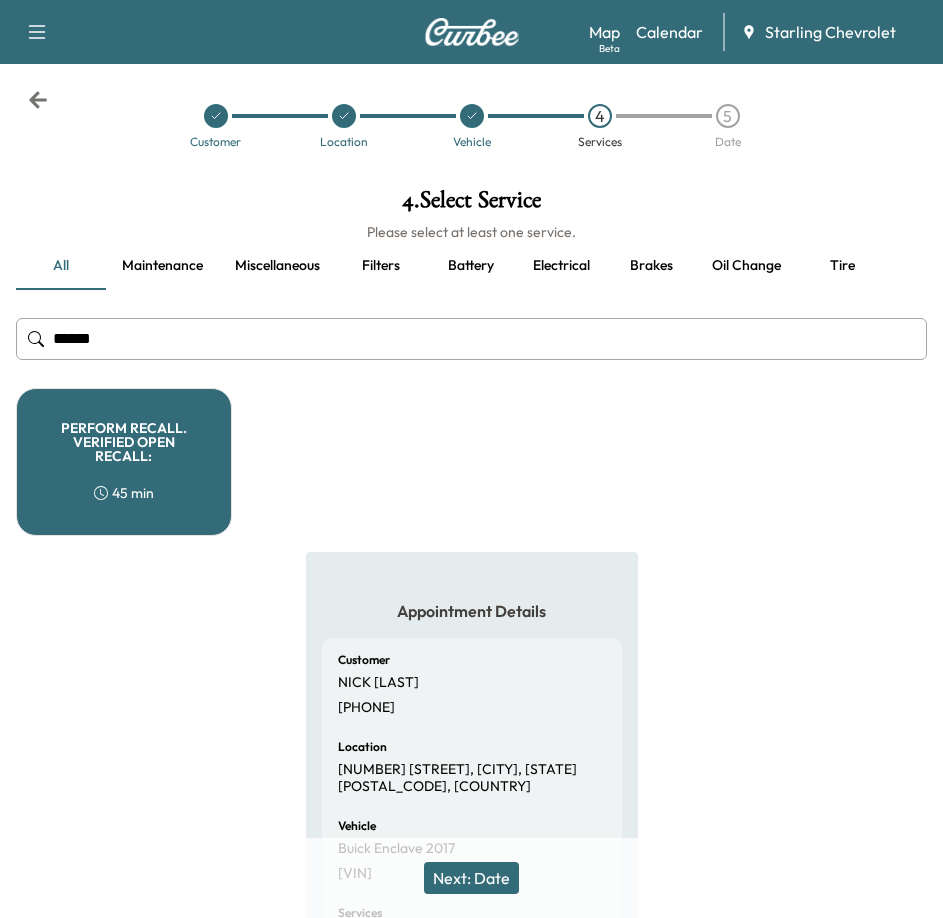 click on "Next: Date" at bounding box center [471, 878] 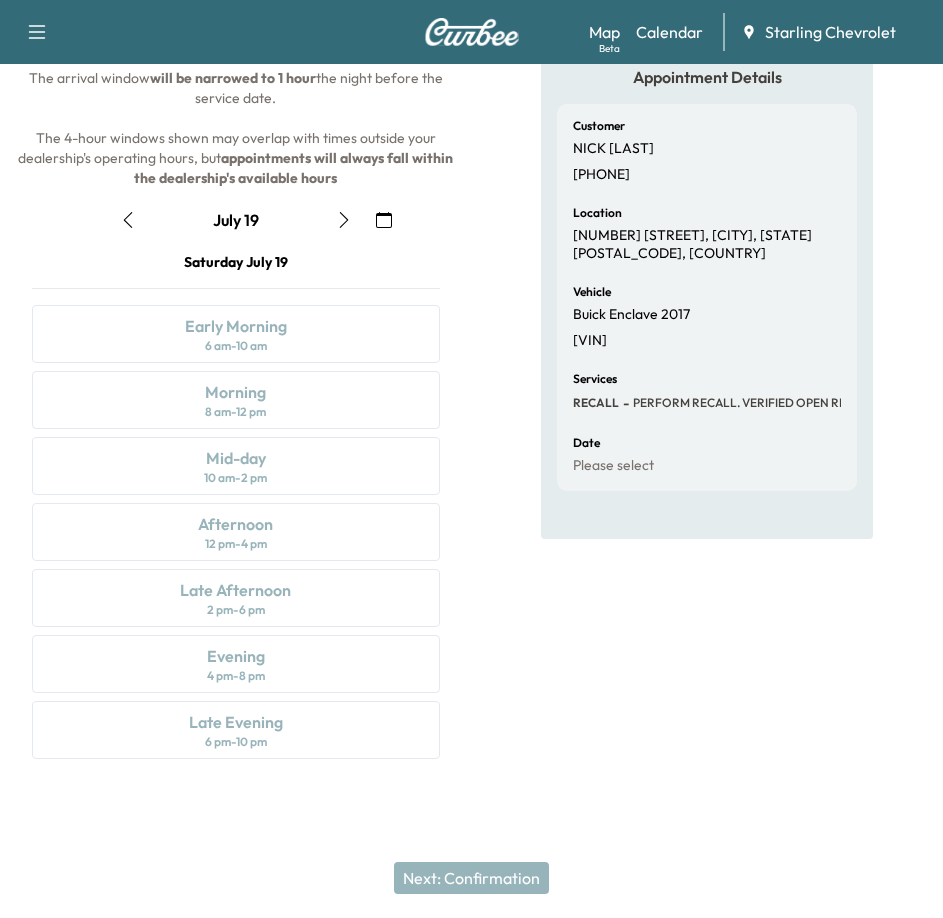 scroll, scrollTop: 163, scrollLeft: 0, axis: vertical 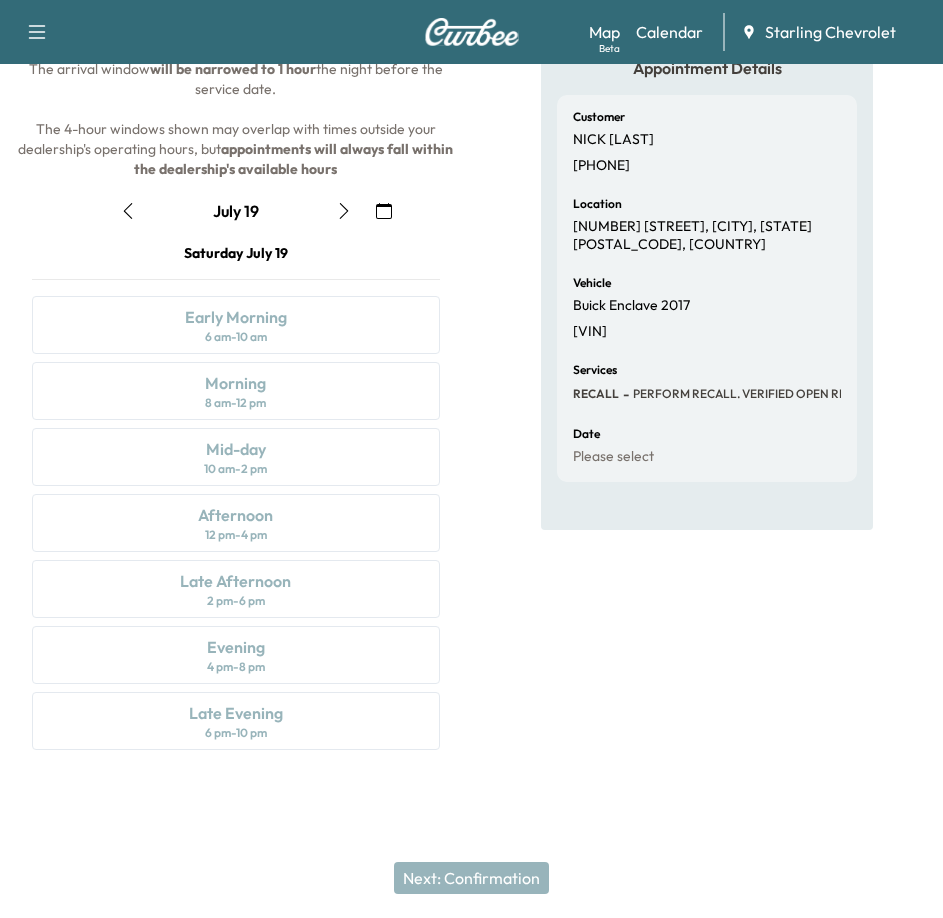 click 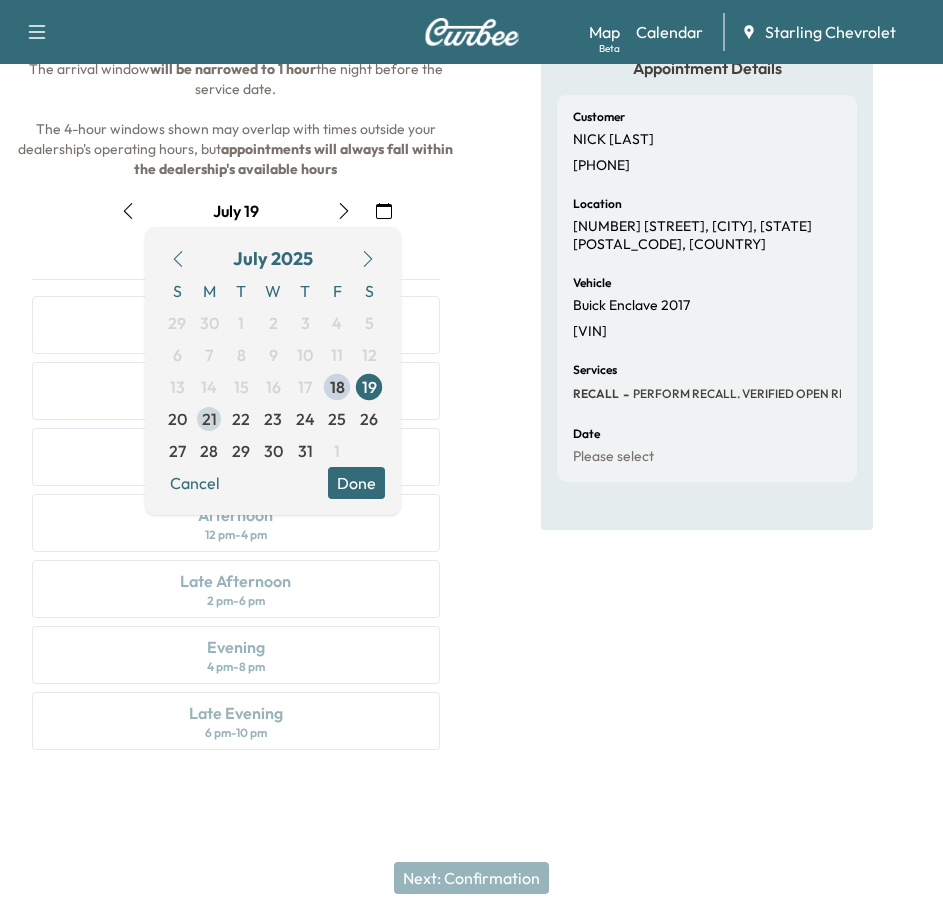 click on "21" at bounding box center [209, 419] 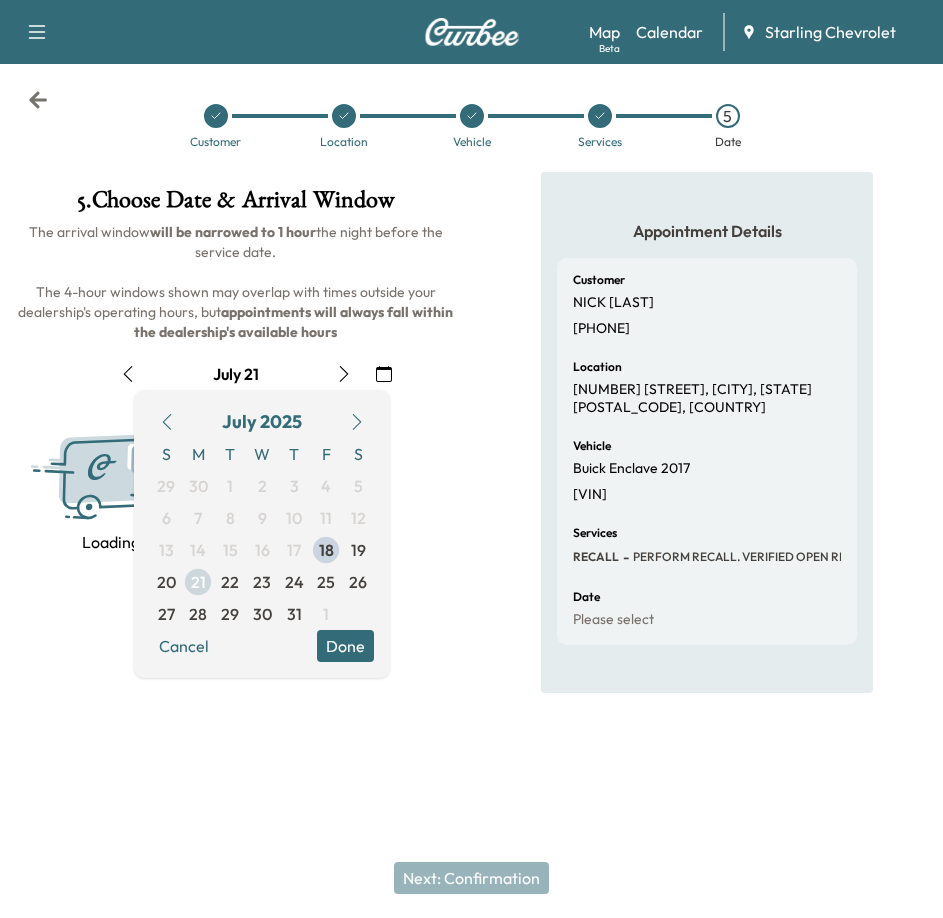 scroll, scrollTop: 0, scrollLeft: 0, axis: both 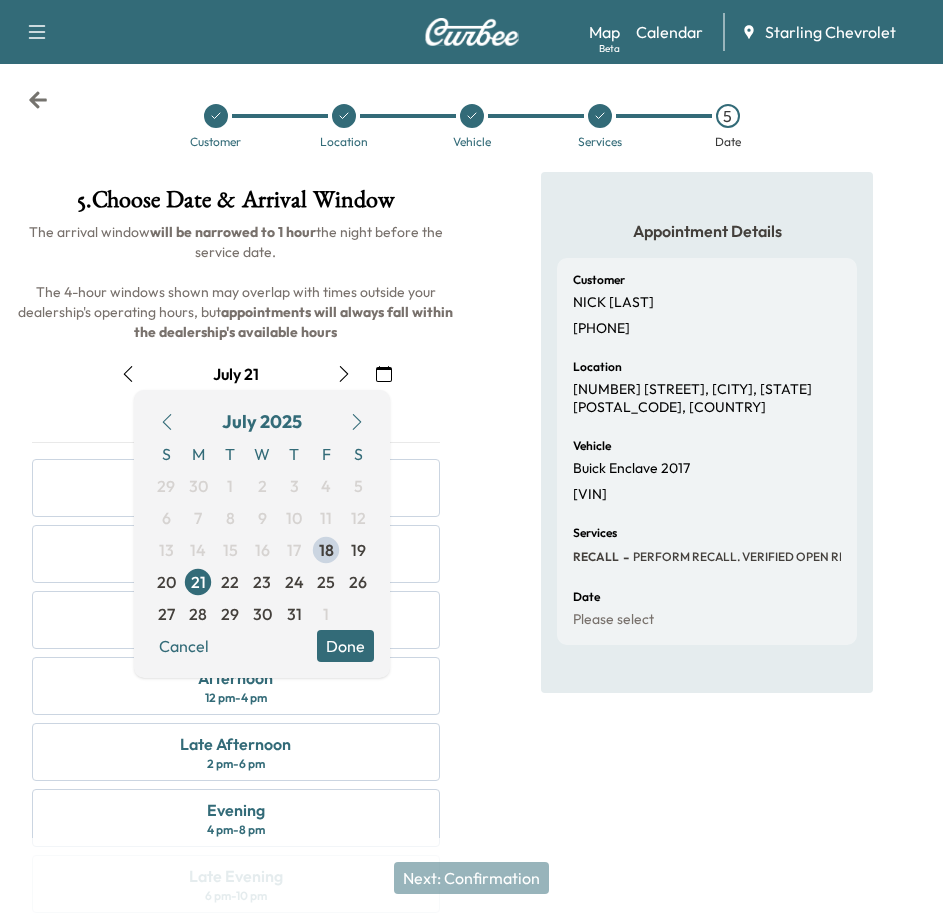 click on "Appointment Details Customer [FIRST]   [LAST] [PHONE] Location [NUMBER] [STREET], [CITY], [STATE] [POSTAL_CODE], [COUNTRY]  Vehicle Buick   Enclave   2017 [VIN] Services RECALL - PERFORM RECALL. VERIFIED OPEN RECALL: Date Please select" at bounding box center (708, 554) 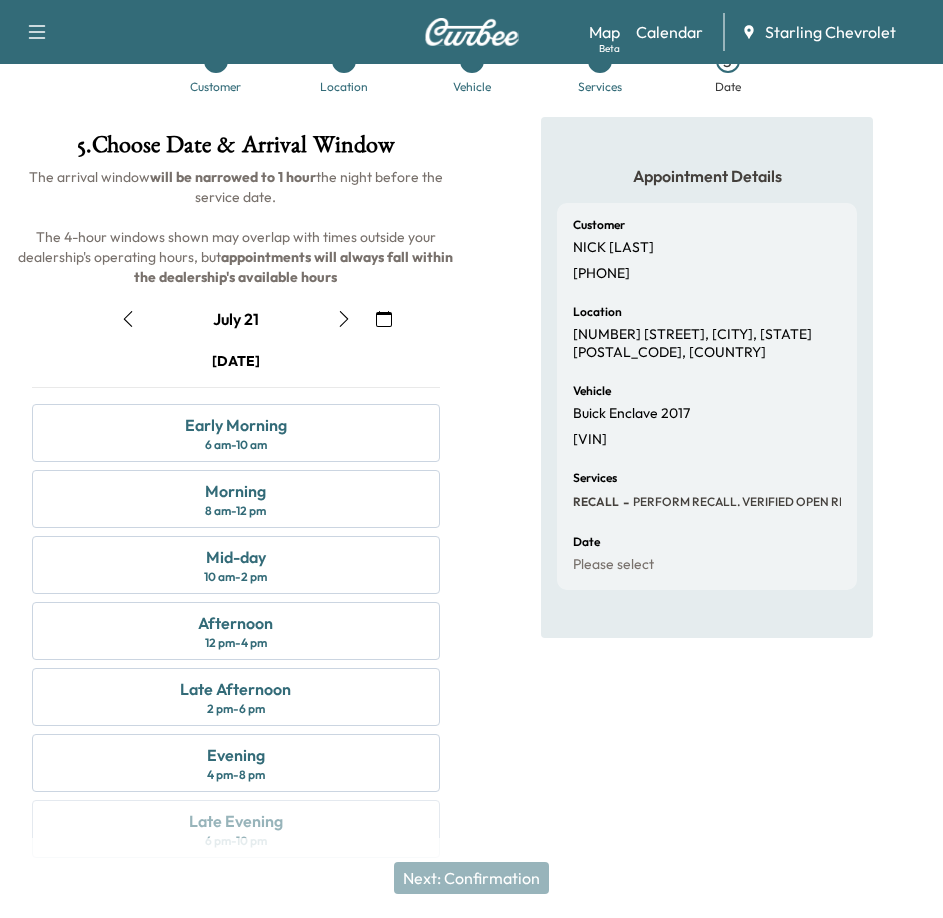 scroll, scrollTop: 100, scrollLeft: 0, axis: vertical 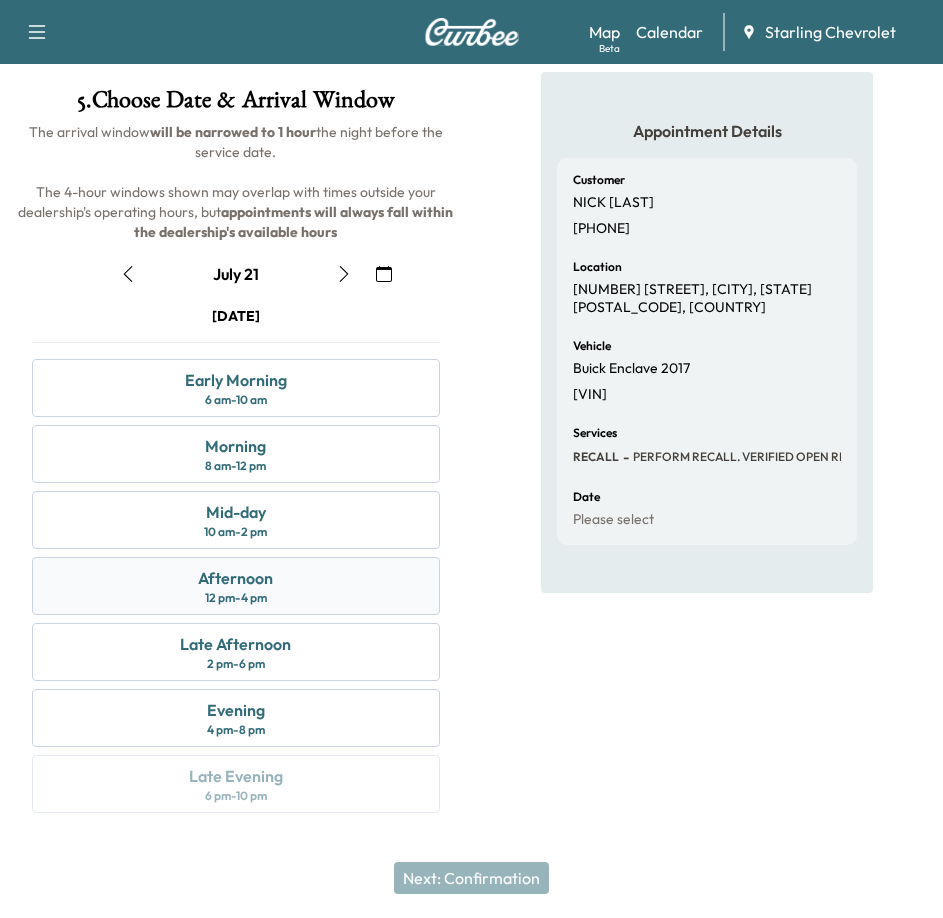 click on "Afternoon 12 pm  -  4 pm" at bounding box center (236, 586) 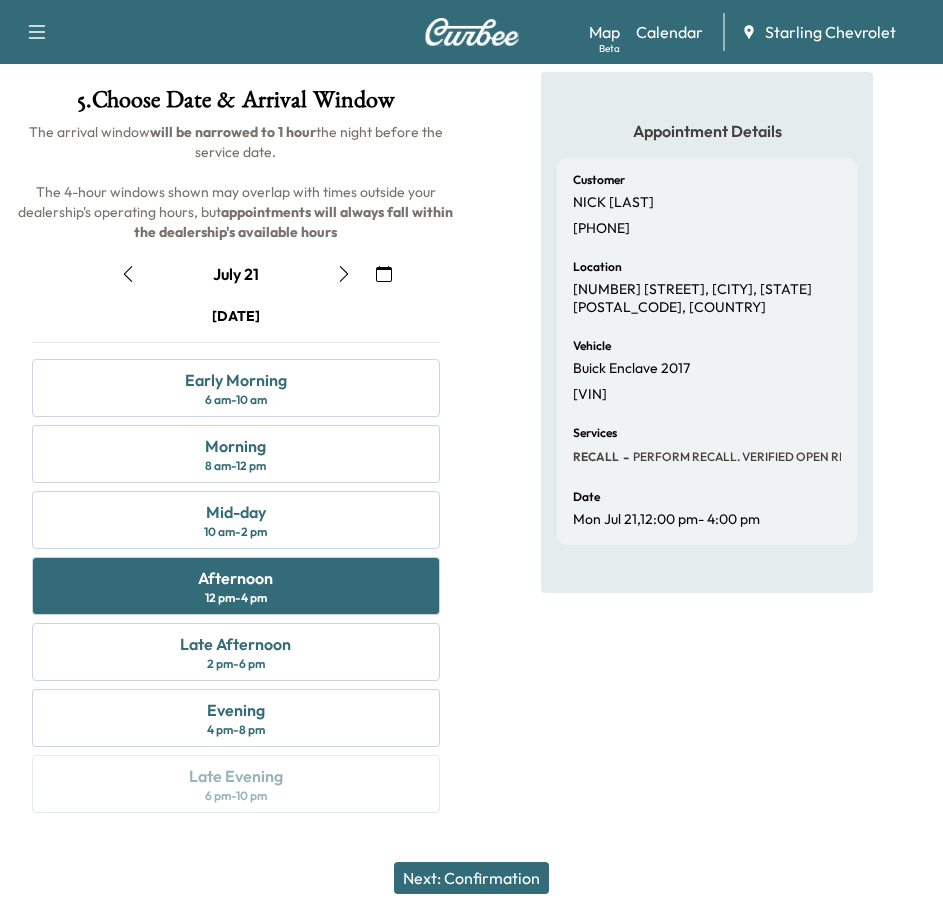 click on "Appointment Details Customer [FIRST]   [LAST] [PHONE] Location [NUMBER] [STREET], [CITY], [STATE] [POSTAL_CODE], [COUNTRY]  Vehicle Buick   Enclave   2017 [VIN] Services RECALL - PERFORM RECALL. VERIFIED OPEN RECALL: Date [DATE] ,  [TIME]" at bounding box center [708, 454] 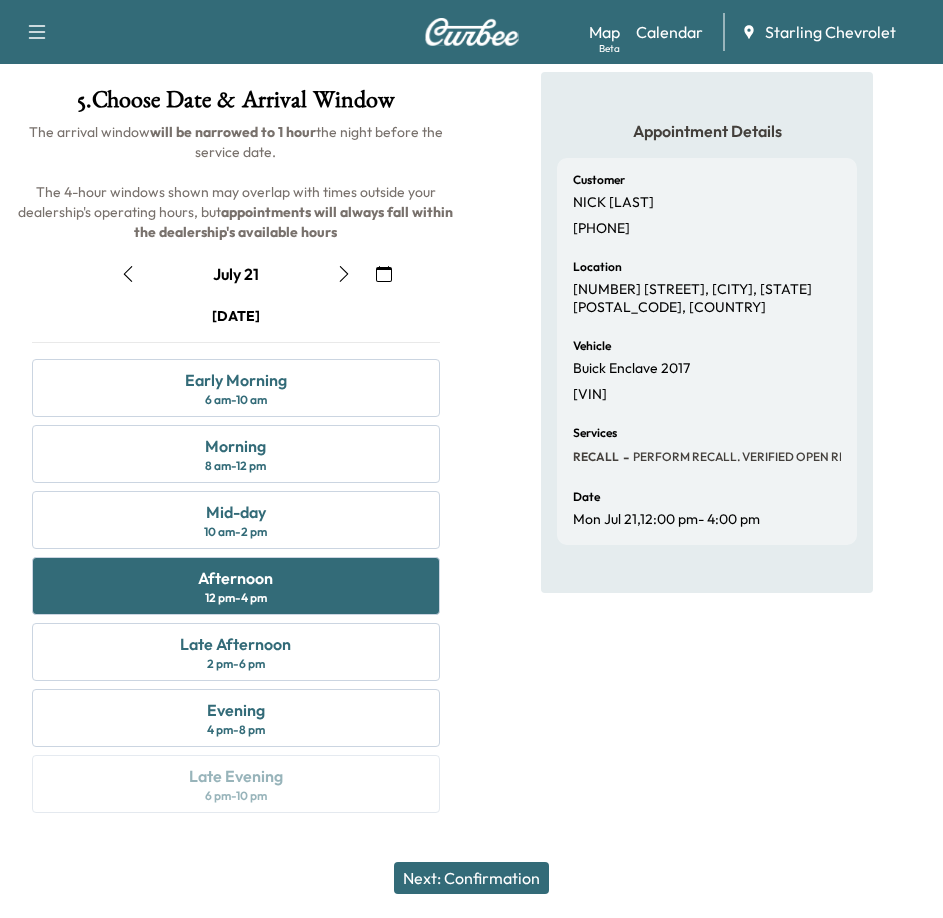 click on "Appointment Details Customer [FIRST]   [LAST] [PHONE] Location [NUMBER] [STREET], [CITY], [STATE] [POSTAL_CODE], [COUNTRY]  Vehicle Buick   Enclave   2017 [VIN] Services RECALL - PERFORM RECALL. VERIFIED OPEN RECALL: Date [DATE] ,  [TIME]" at bounding box center (707, 454) 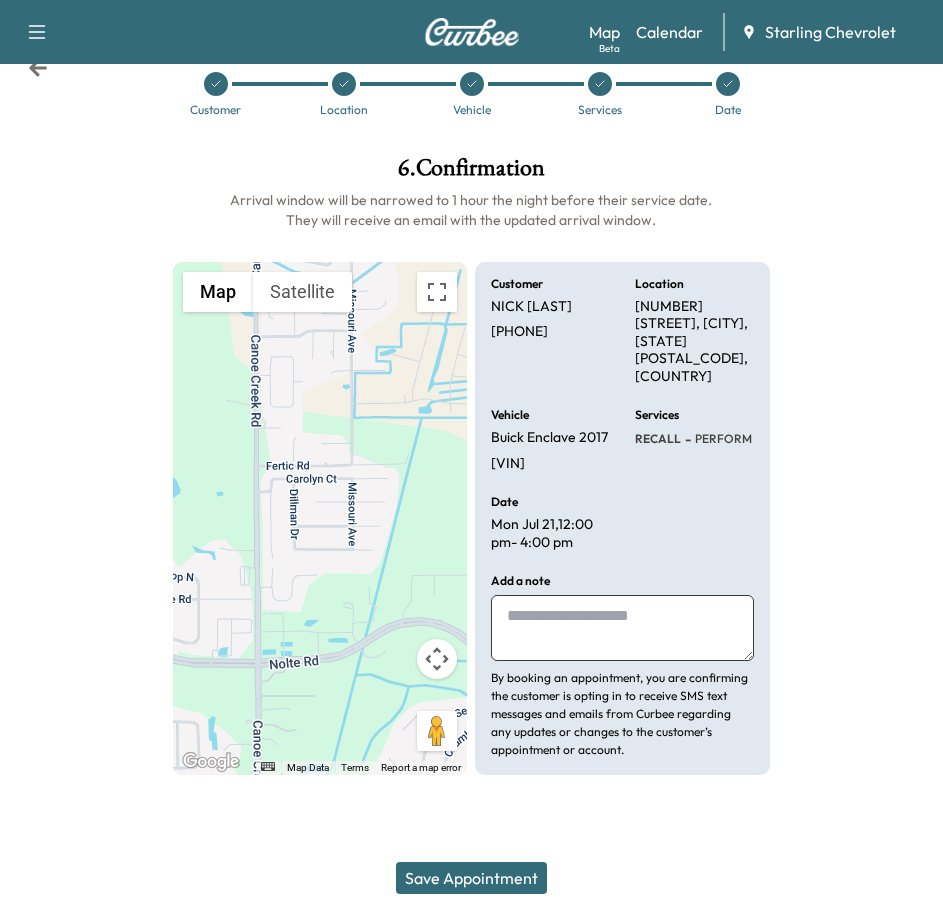 click on "Save Appointment" at bounding box center (471, 878) 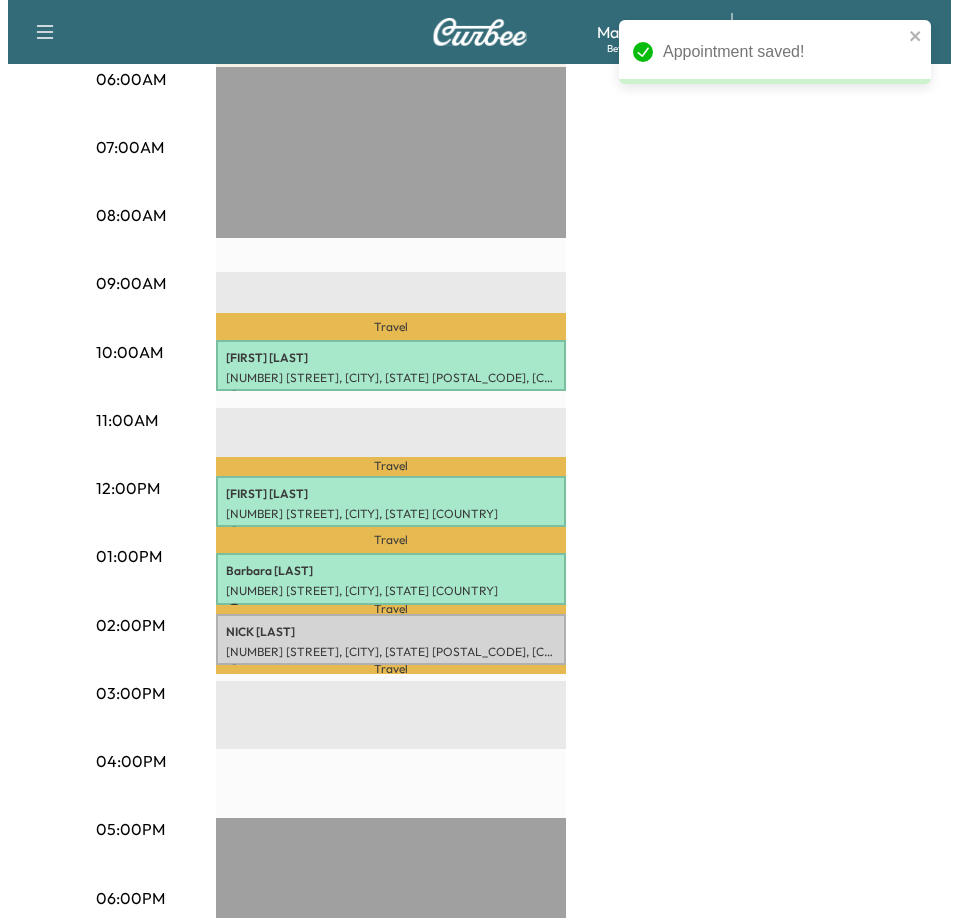 scroll, scrollTop: 632, scrollLeft: 0, axis: vertical 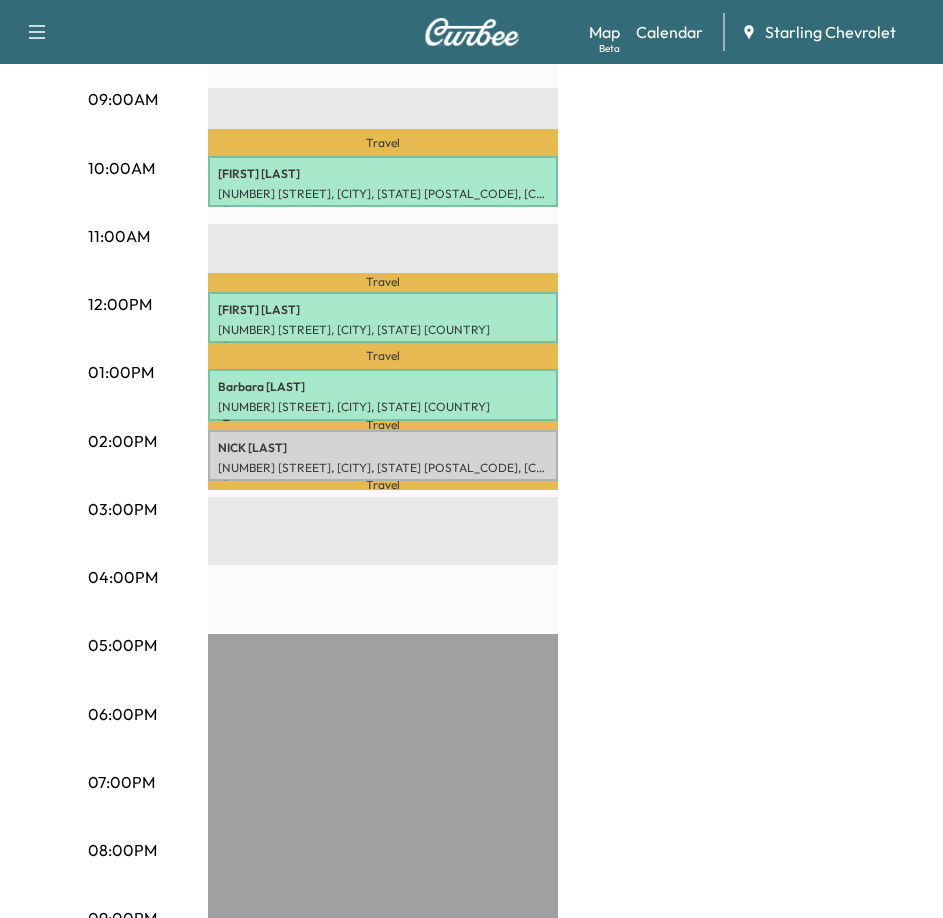 click on "06:00AM 07:00AM 08:00AM 09:00AM 10:00AM 11:00AM 12:00PM 01:00PM 02:00PM 03:00PM 04:00PM 05:00PM 06:00PM 07:00PM 08:00PM 09:00PM 10:00PM MS+ Lite Unit [PRICE] Revenue 3 hr Work Time 1 hr 19 min Transit Time Travel [FIRST]   [LAST] [NUMBER] [STREET], [CITY], [STATE] [COUNTRY]    [PRICE] [TIME] Travel [FIRST]   [LAST] [NUMBER] [STREET], [CITY], [STATE] [COUNTRY]   [PRICE] [TIME] Travel [FIRST]   [LAST] [NUMBER] [STREET], [CITY], [STATE] [COUNTRY]   [PRICE] [TIME] Travel [FIRST]   [LAST] [NUMBER] [STREET], [CITY], [STATE] [COUNTRY]    [PRICE] [TIME] Travel EST Start" at bounding box center (472, 325) 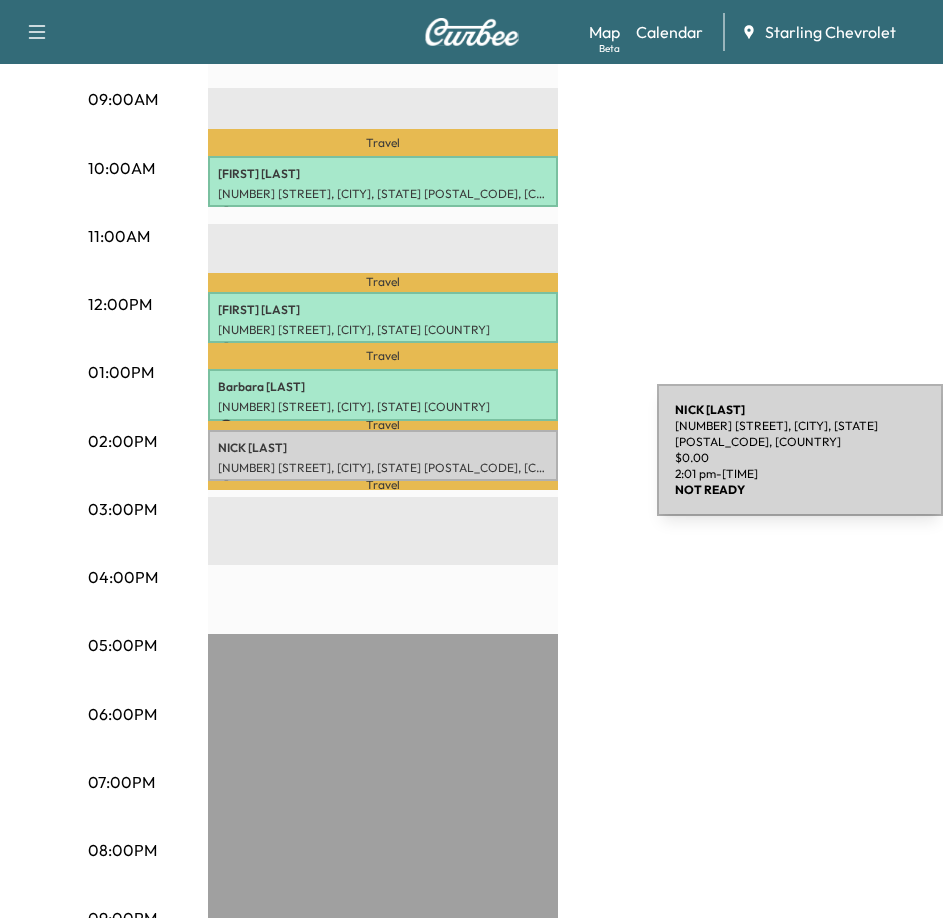 click on "[FIRST]   [LAST]" at bounding box center [383, 448] 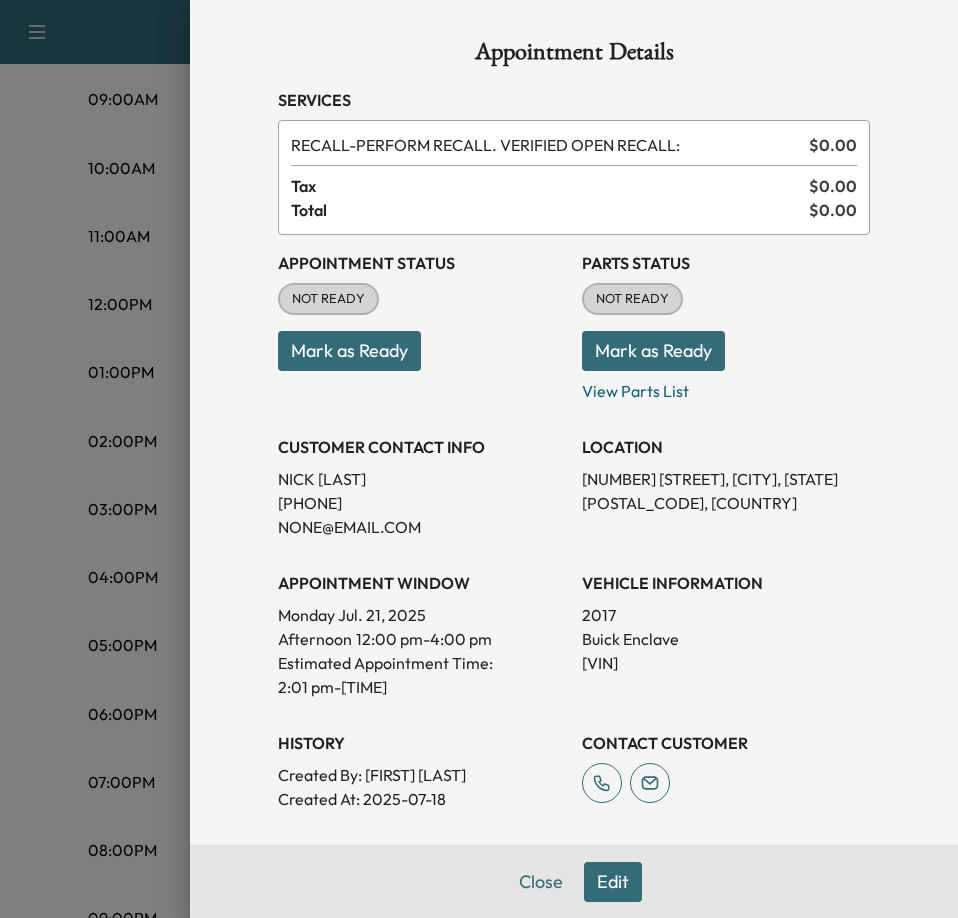 click on "Mark as Ready" at bounding box center (349, 351) 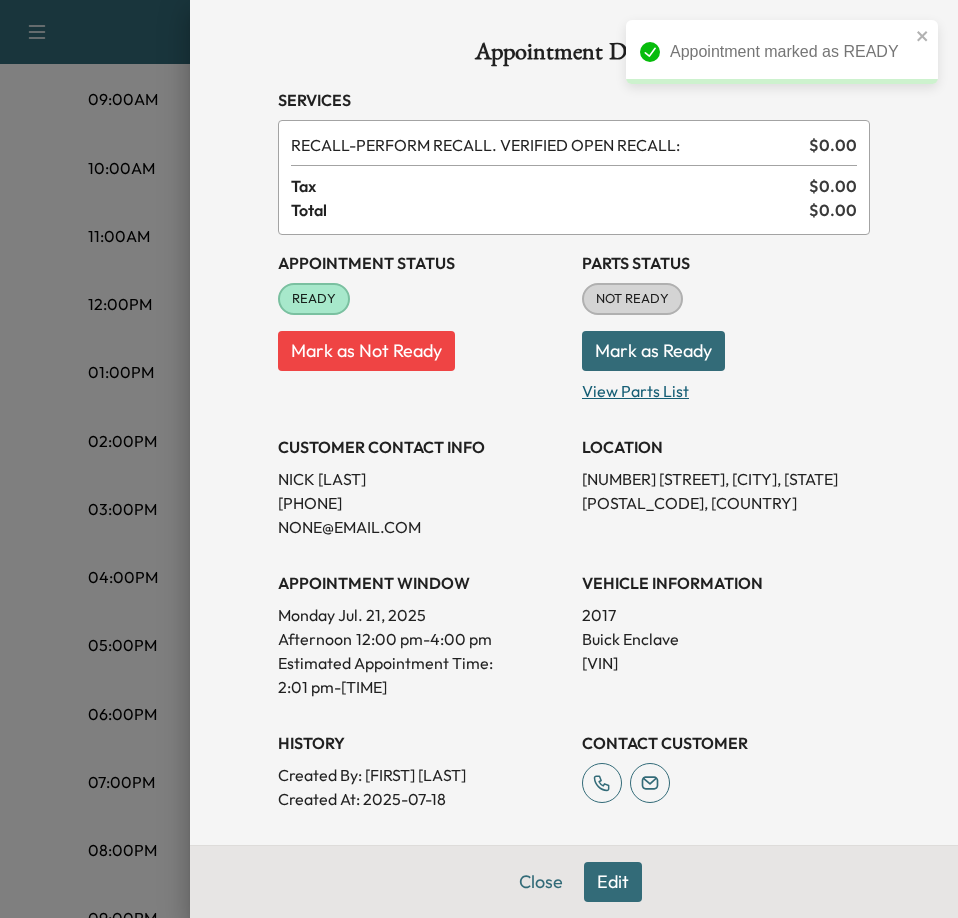click on "View Parts List" at bounding box center [726, 387] 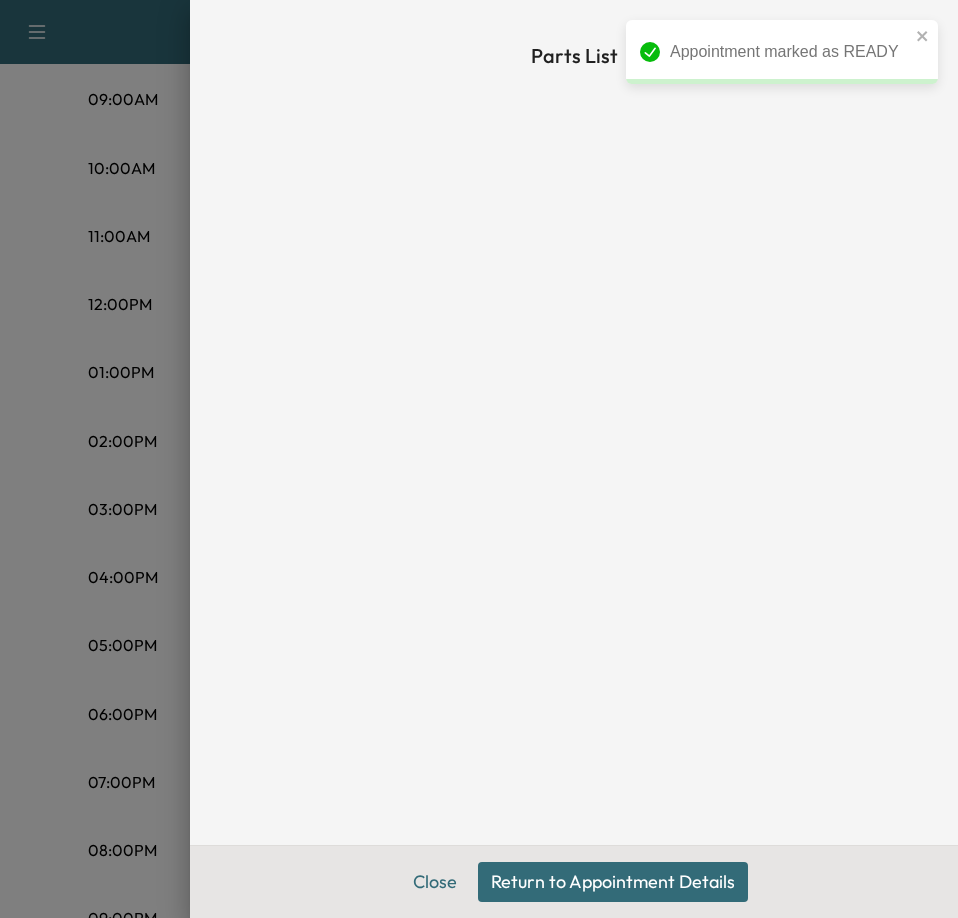 click on "Parts List" at bounding box center [574, 422] 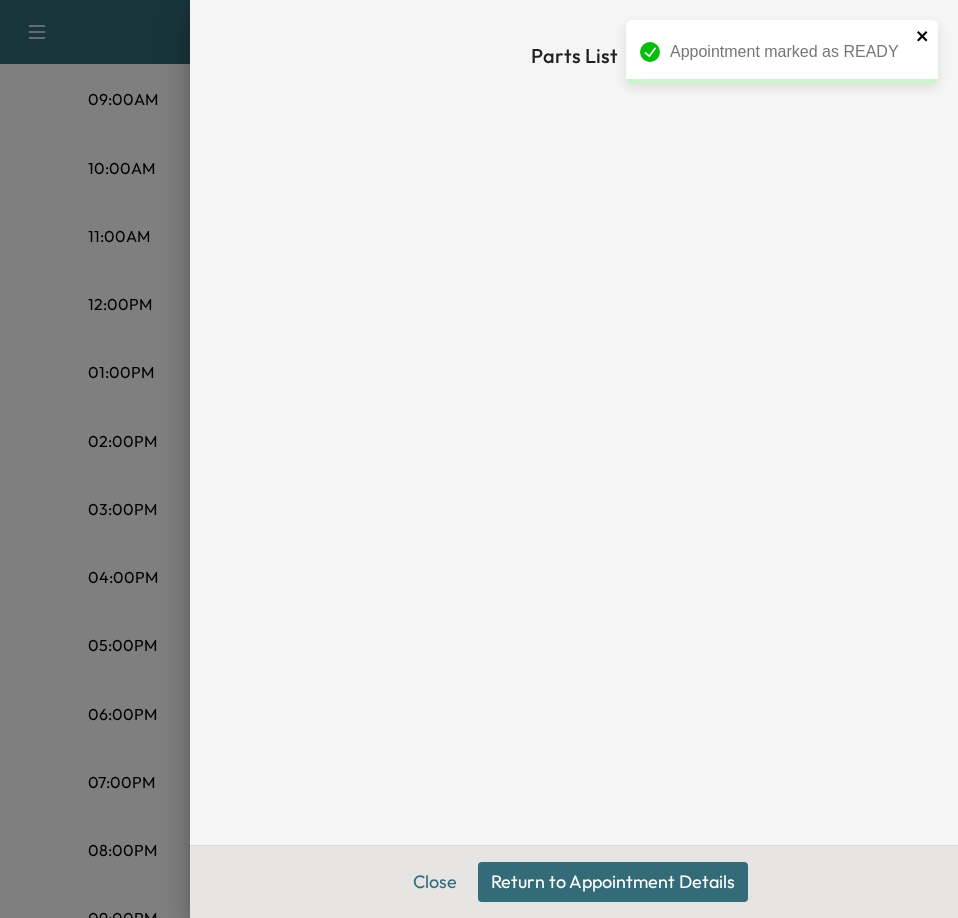 click 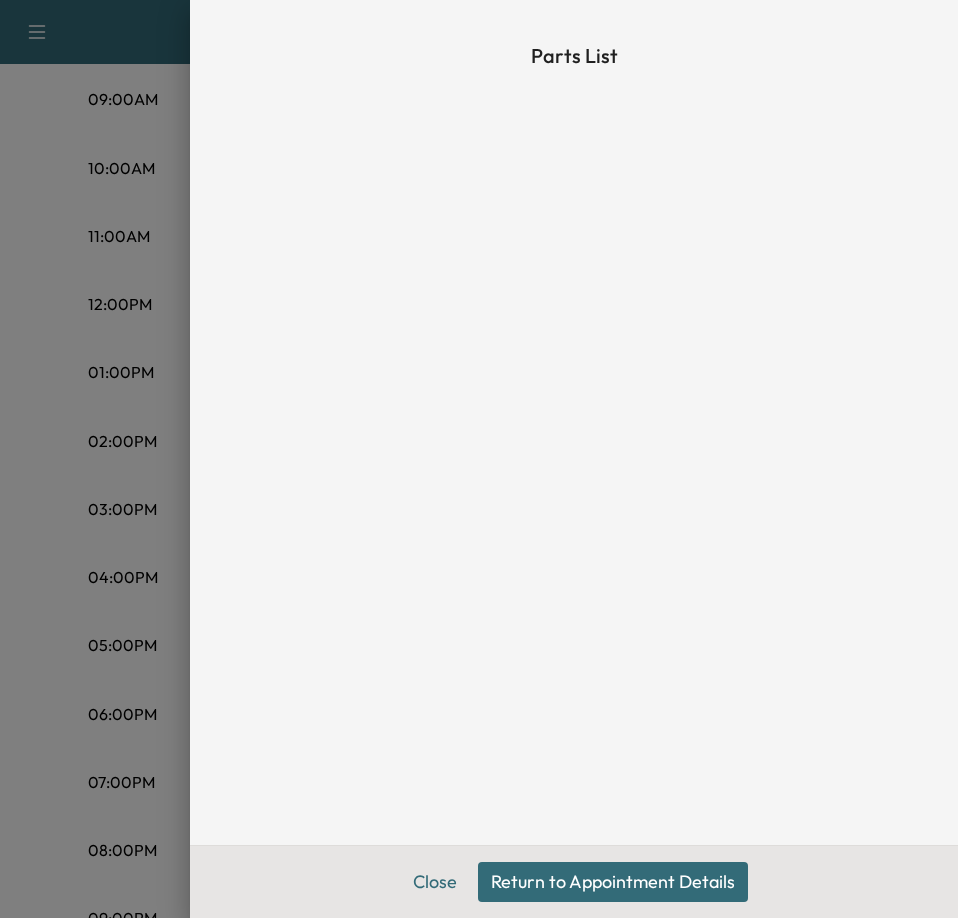 click on "Return to Appointment Details" at bounding box center [613, 882] 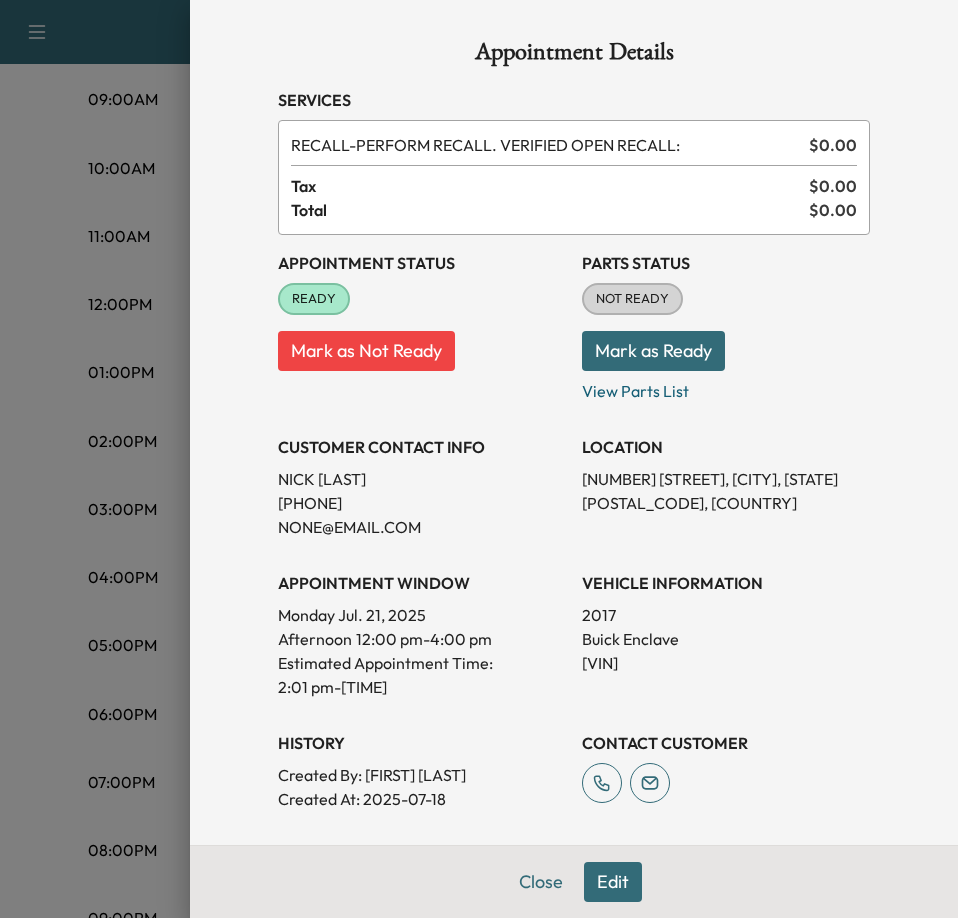 click on "Mark as Ready" at bounding box center (653, 351) 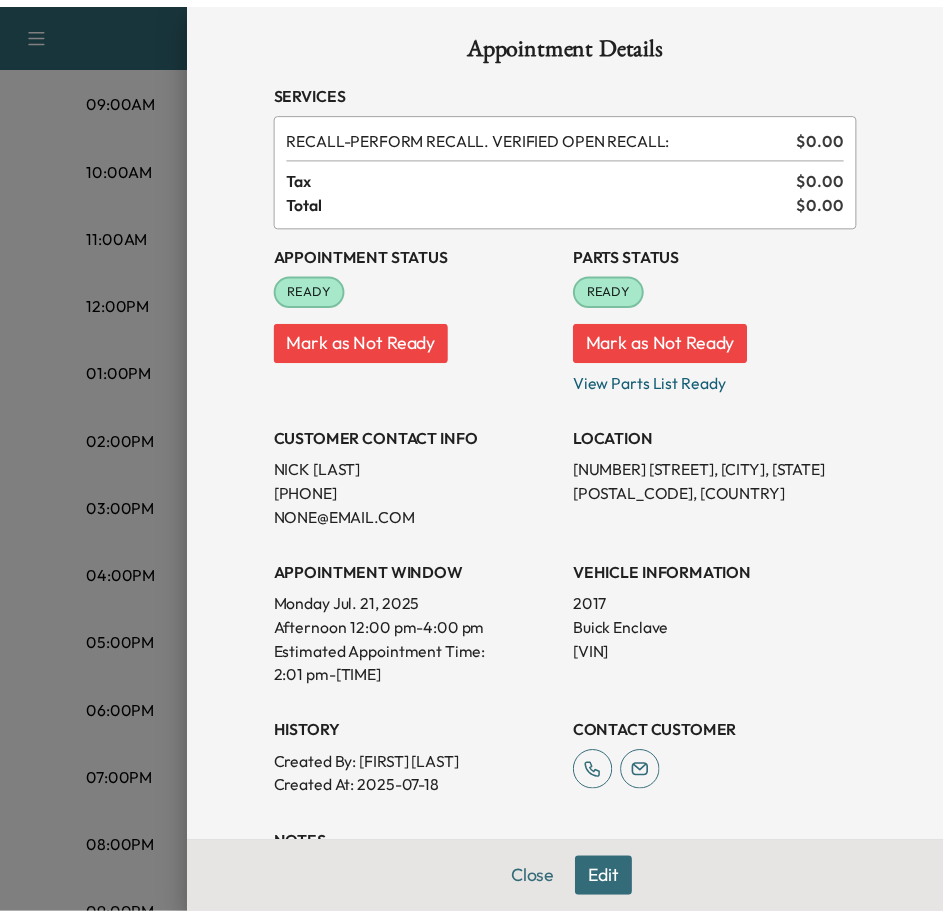 scroll, scrollTop: 0, scrollLeft: 0, axis: both 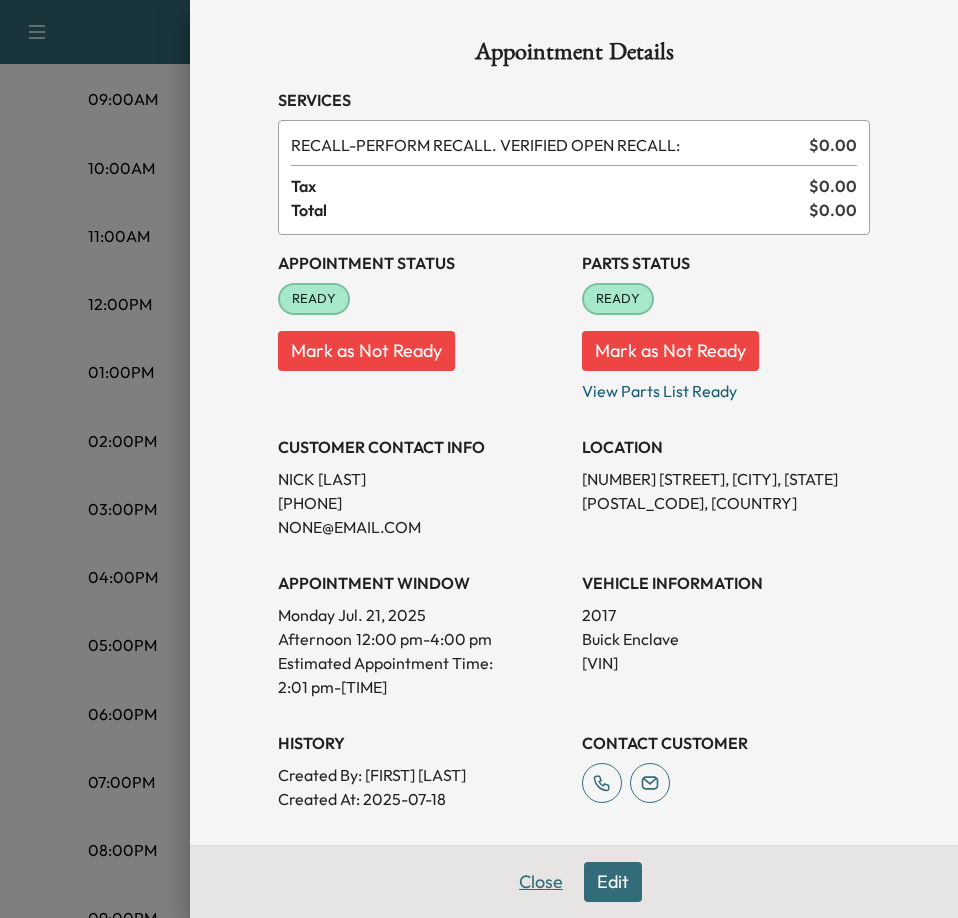 click on "Close" at bounding box center (541, 882) 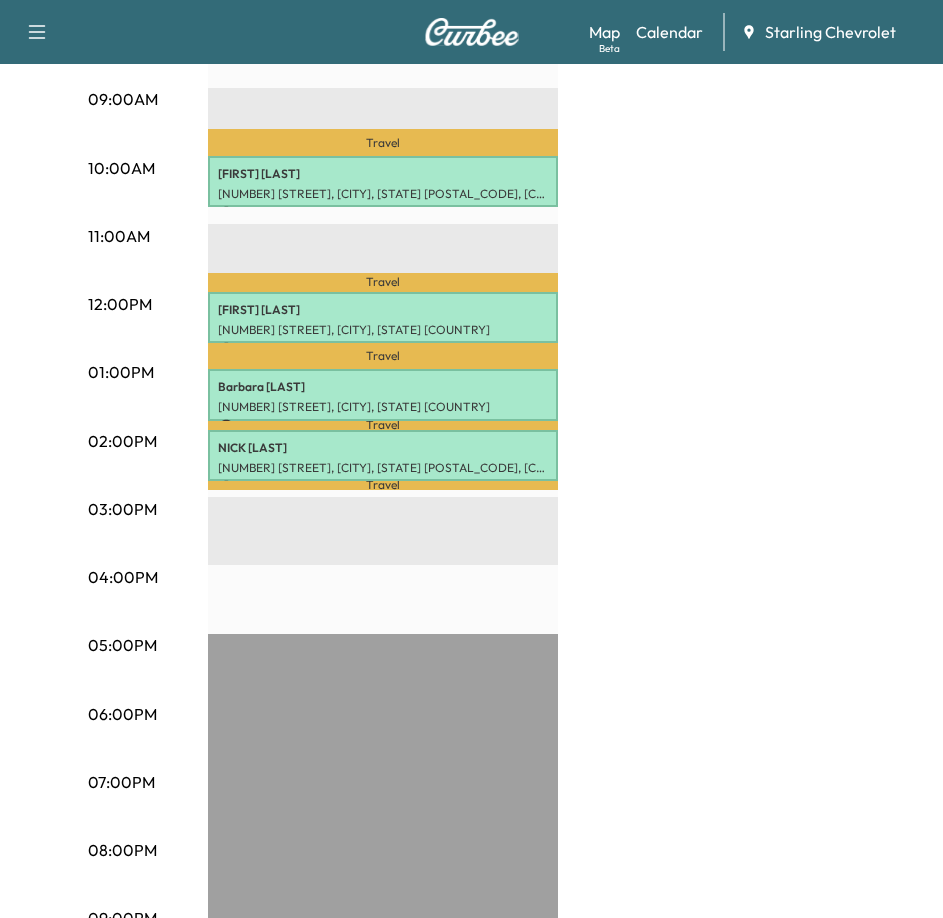 click on "06:00AM 07:00AM 08:00AM 09:00AM 10:00AM 11:00AM 12:00PM 01:00PM 02:00PM 03:00PM 04:00PM 05:00PM 06:00PM 07:00PM 08:00PM 09:00PM 10:00PM MS+ Lite Unit [PRICE] Revenue 3 hr Work Time 1 hr 19 min Transit Time Travel [FIRST]   [LAST] [NUMBER] [STREET], [CITY], [STATE] [COUNTRY]    [PRICE] [TIME] Travel [FIRST]   [LAST] [NUMBER] [STREET], [CITY], [STATE] [COUNTRY]   [PRICE] [TIME] Travel [FIRST]   [LAST] [NUMBER] [STREET], [CITY], [STATE] [COUNTRY]   [PRICE] [TIME] Travel [FIRST]   [LAST] [NUMBER] [STREET], [CITY], [STATE] [COUNTRY]    [PRICE] [TIME] Travel EST Start" at bounding box center (472, 325) 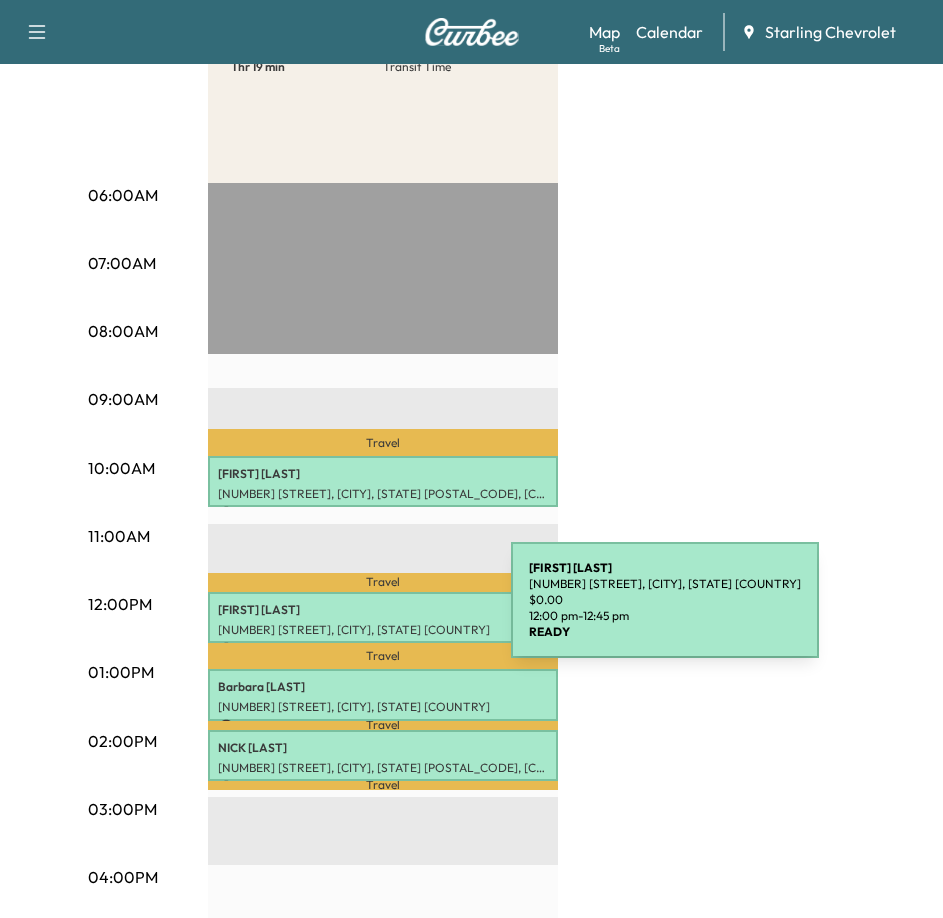 scroll, scrollTop: 0, scrollLeft: 0, axis: both 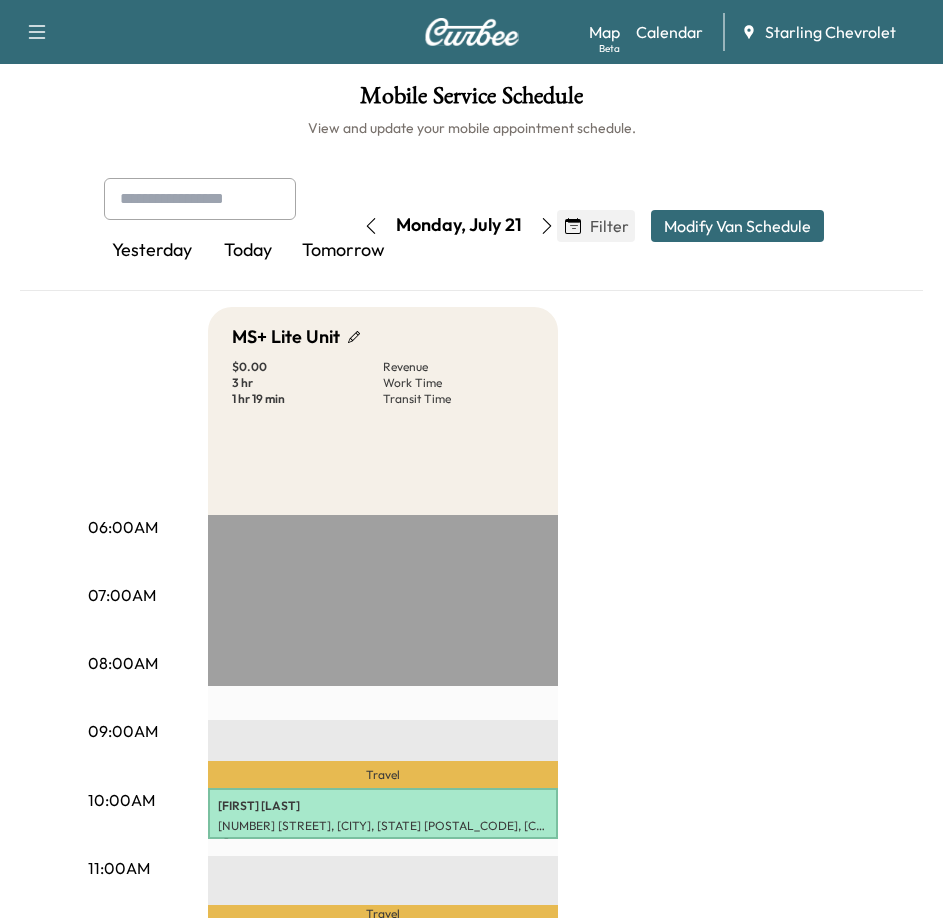 click 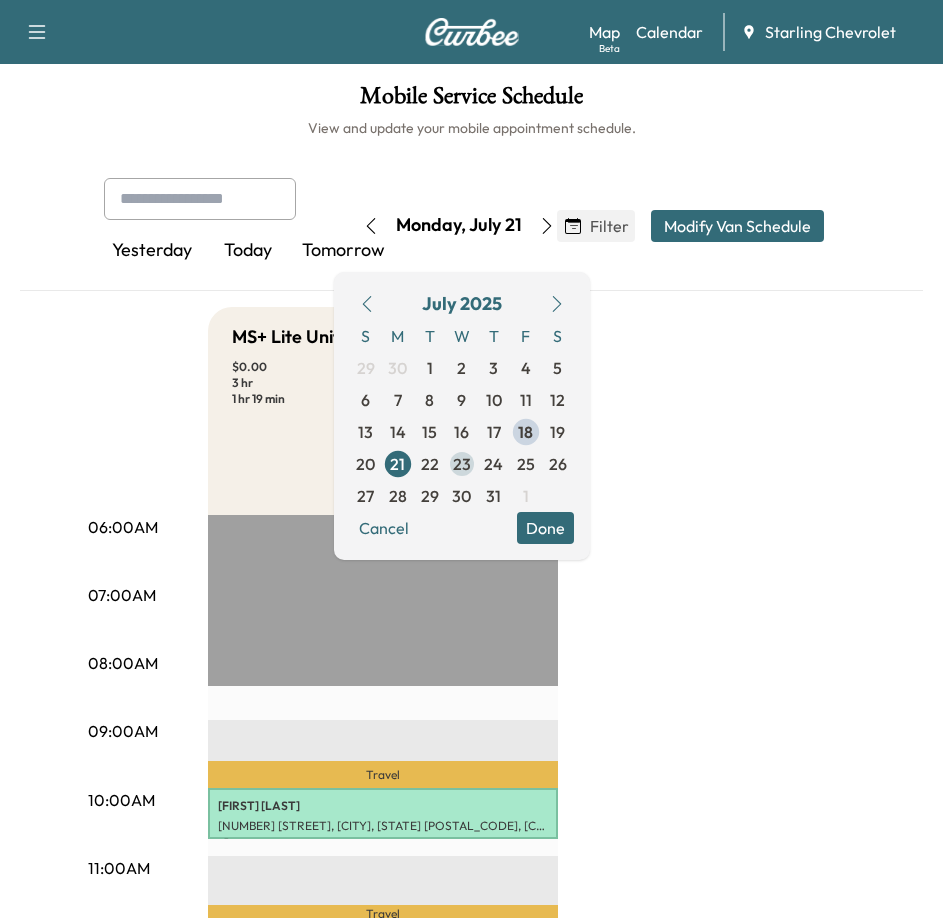 click on "23" at bounding box center (462, 464) 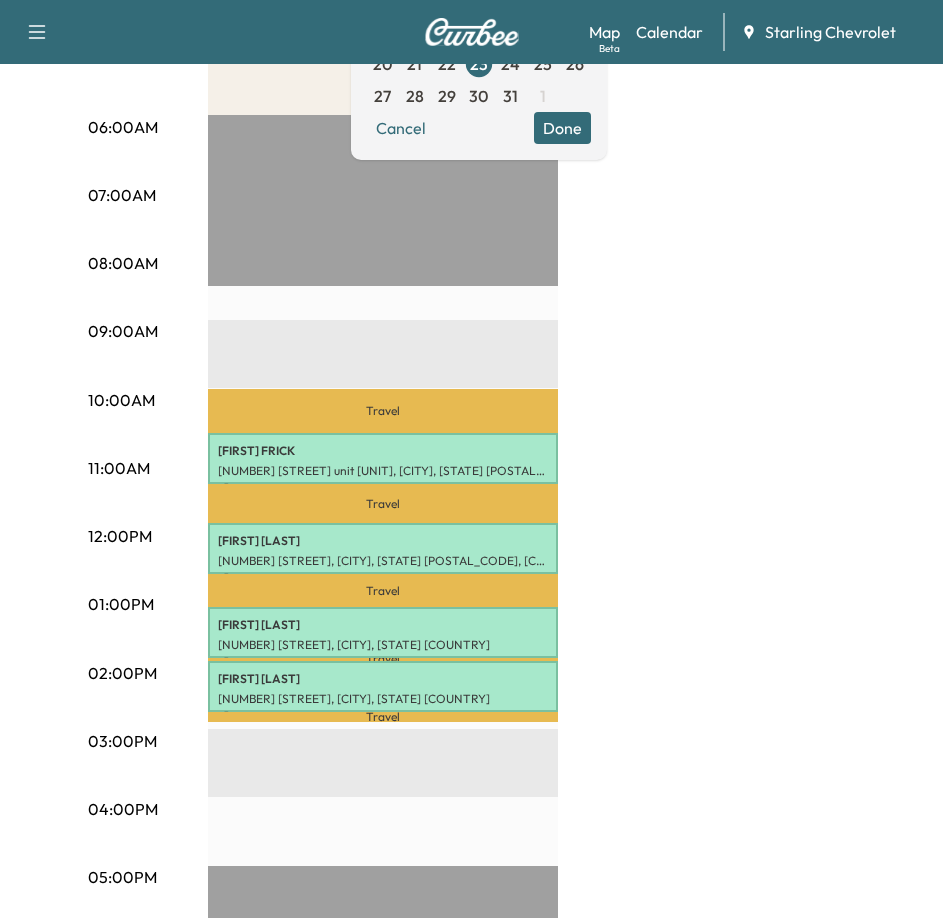 scroll, scrollTop: 200, scrollLeft: 0, axis: vertical 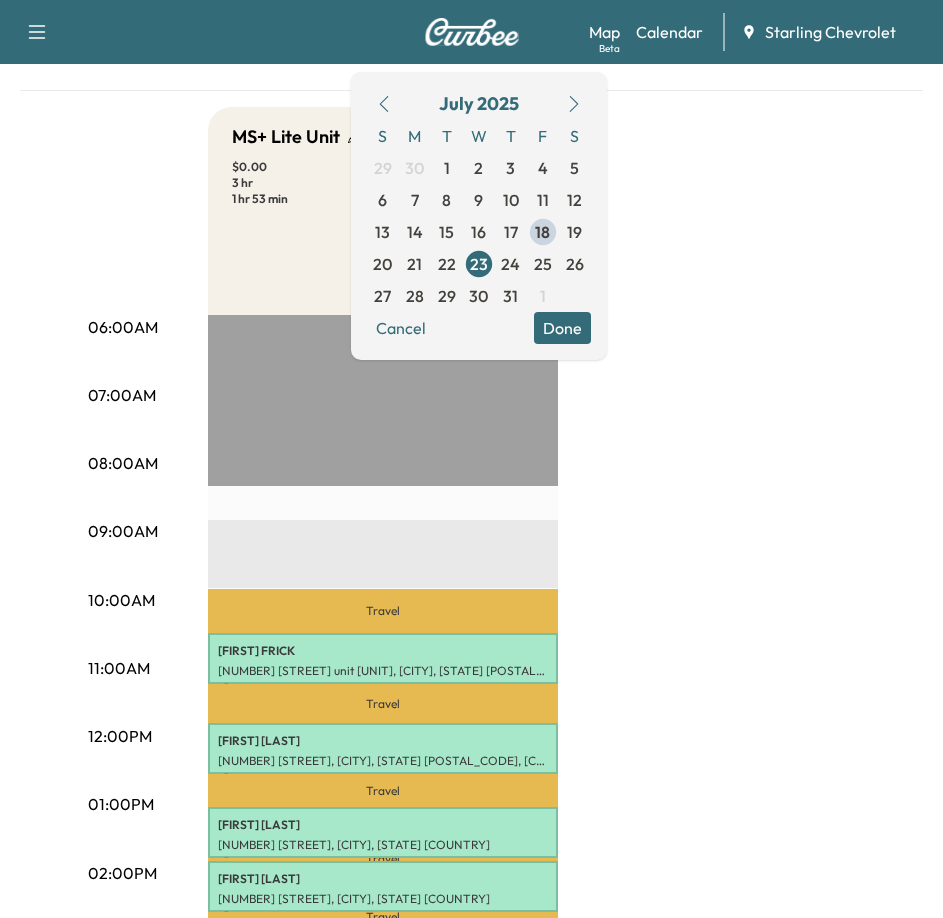 click 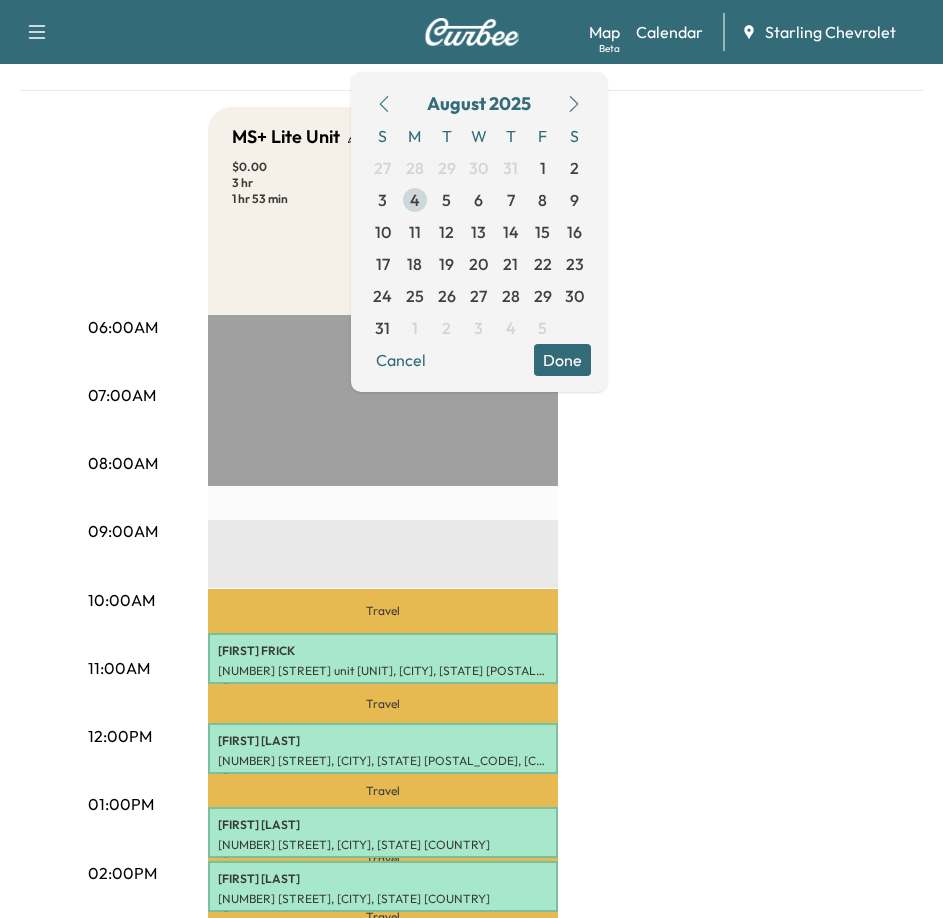 click on "4" at bounding box center (415, 200) 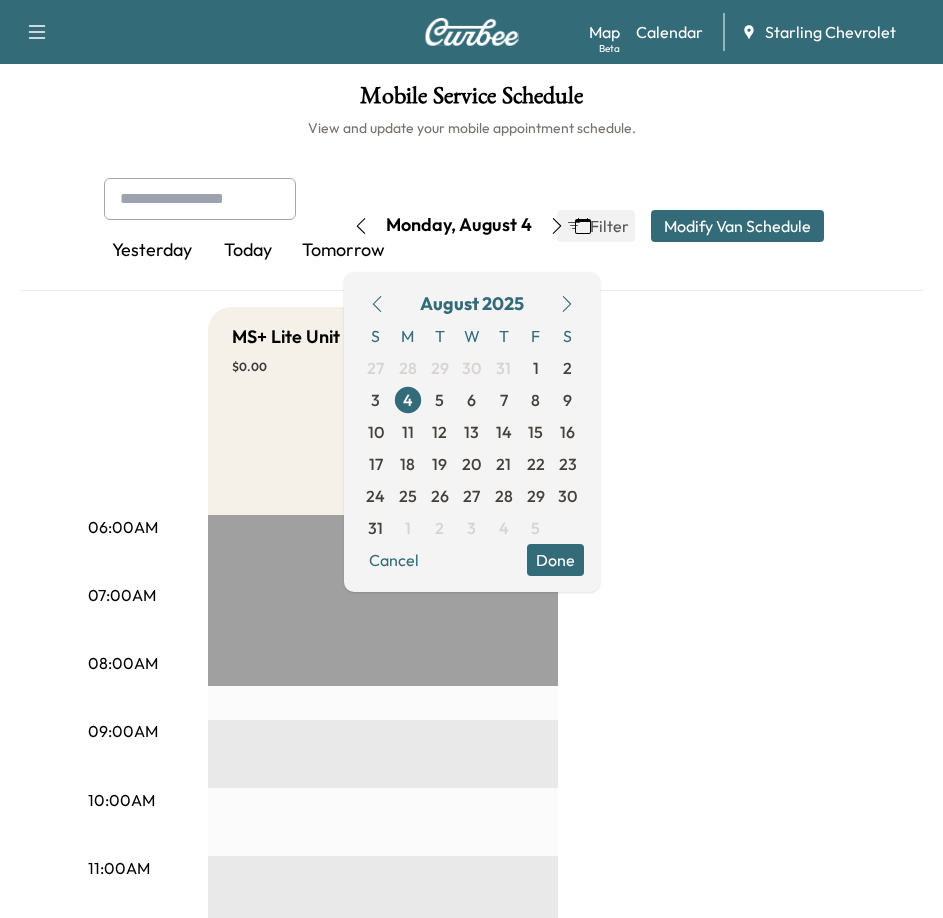 click on "06:00AM 07:00AM 08:00AM 09:00AM 10:00AM 11:00AM 12:00PM 01:00PM 02:00PM 03:00PM 04:00PM 05:00PM 06:00PM 07:00PM 08:00PM 09:00PM 10:00PM MS+ Lite Unit $ 0.00 Revenue EST Start" at bounding box center [472, 957] 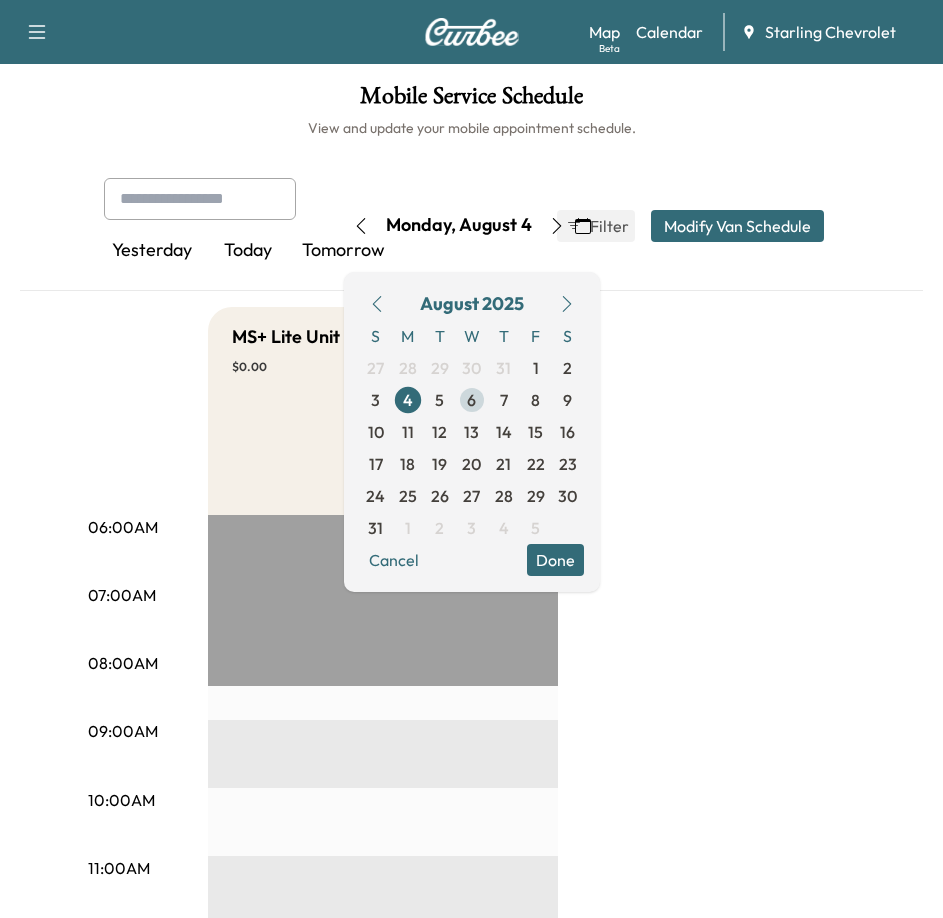 click on "6" at bounding box center (472, 400) 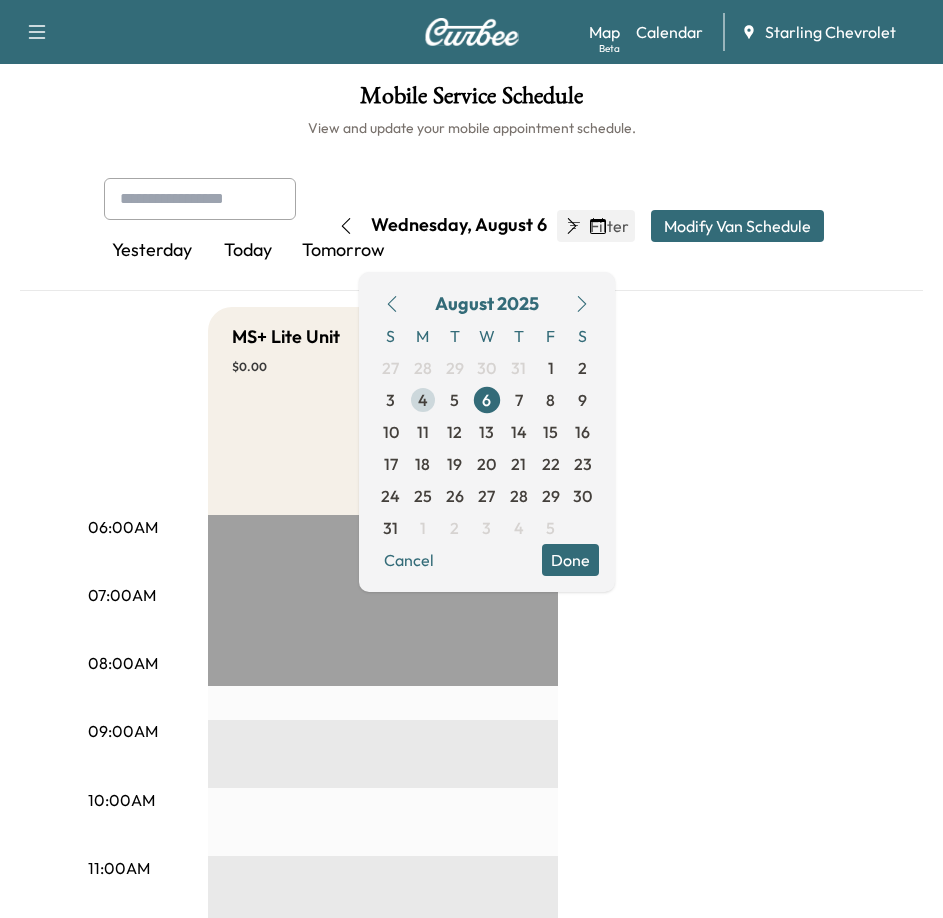 click on "4" at bounding box center (423, 400) 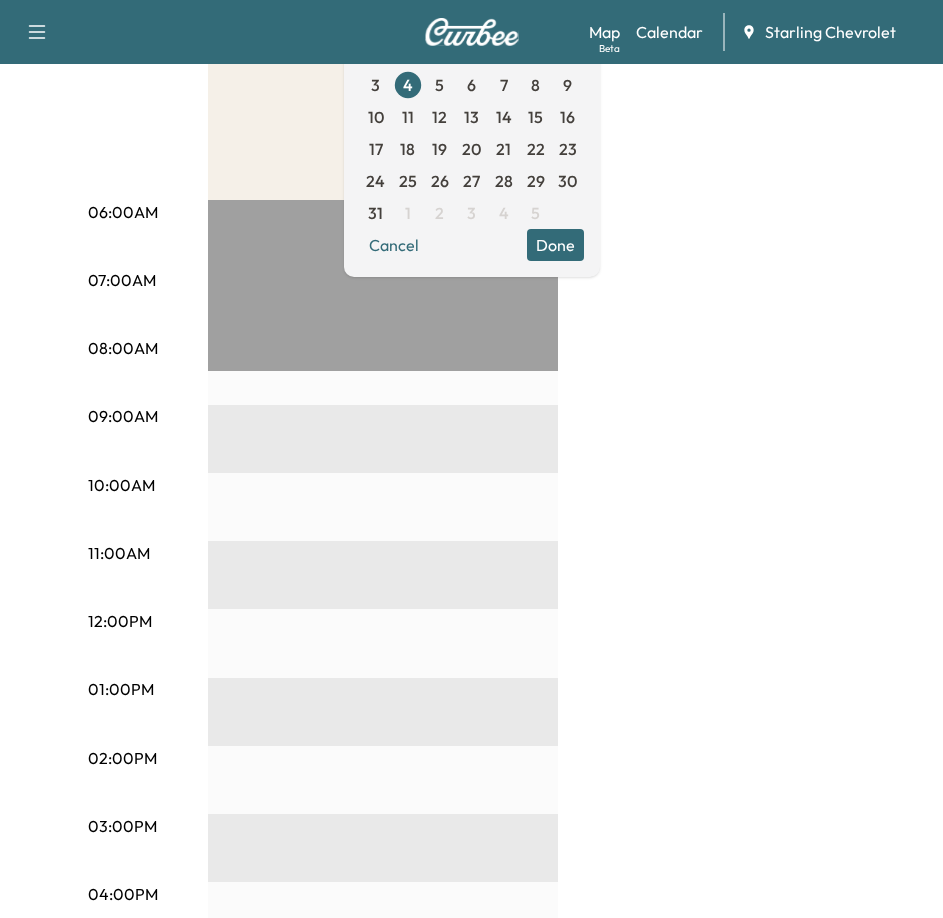 scroll, scrollTop: 200, scrollLeft: 0, axis: vertical 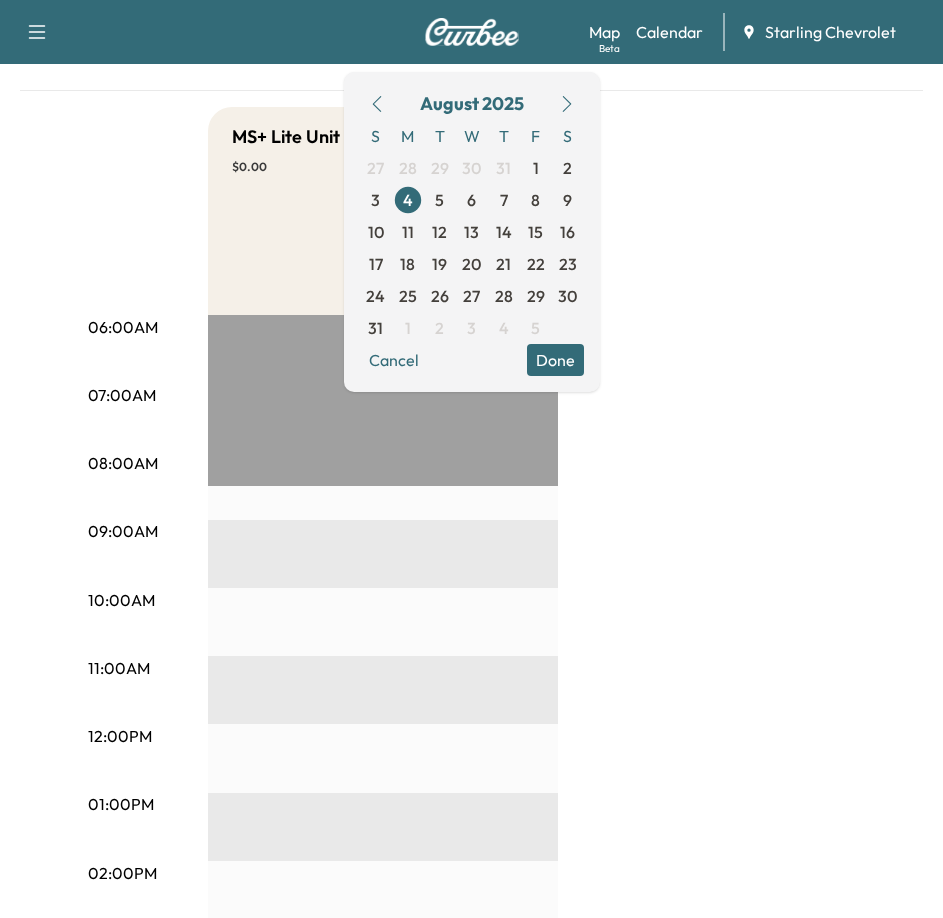 click 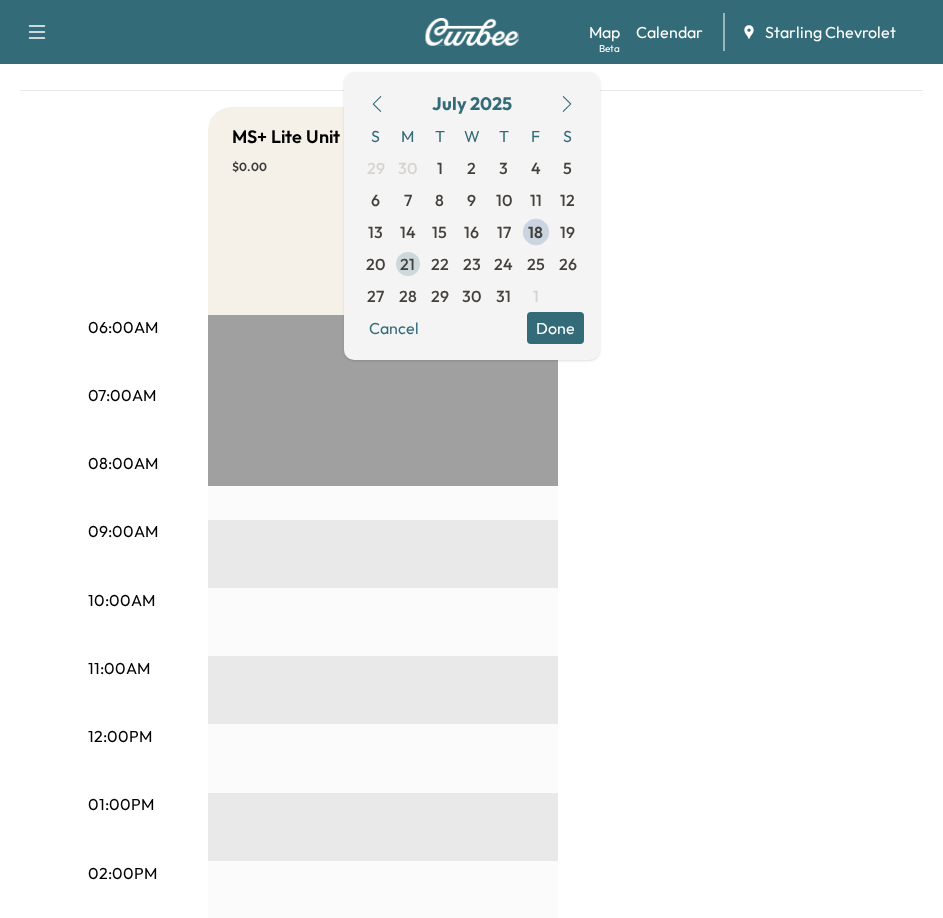click on "21" at bounding box center [407, 264] 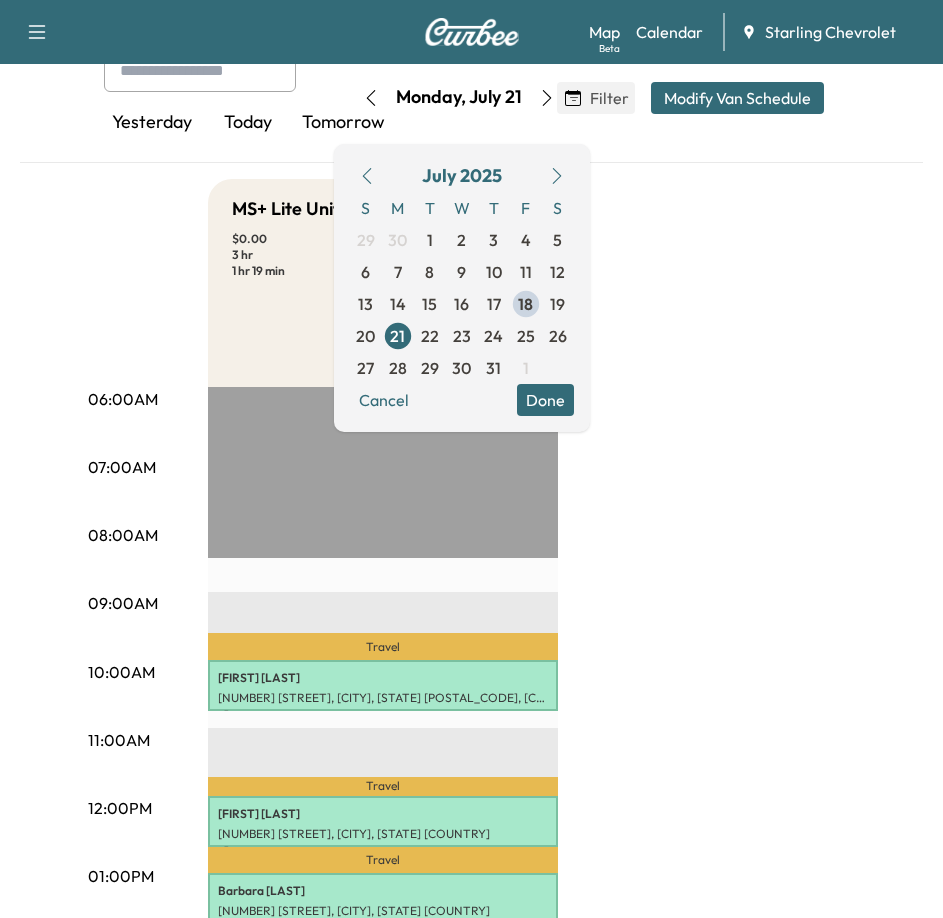scroll, scrollTop: 100, scrollLeft: 0, axis: vertical 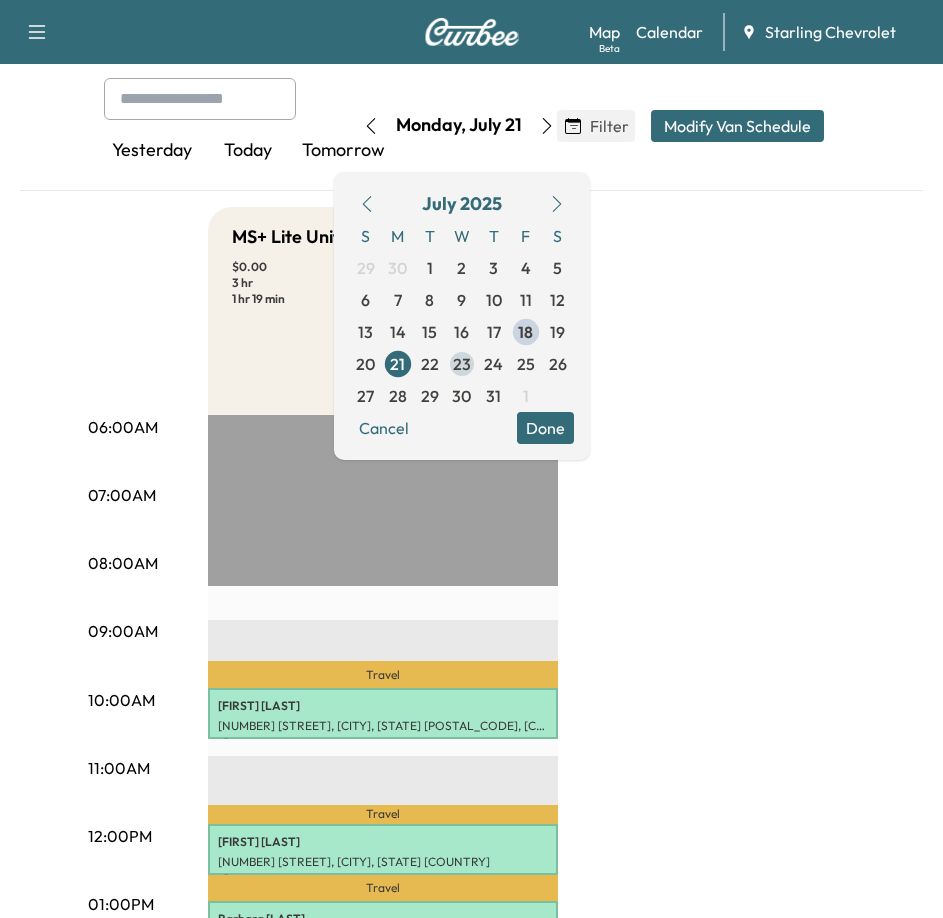 click on "23" at bounding box center (462, 364) 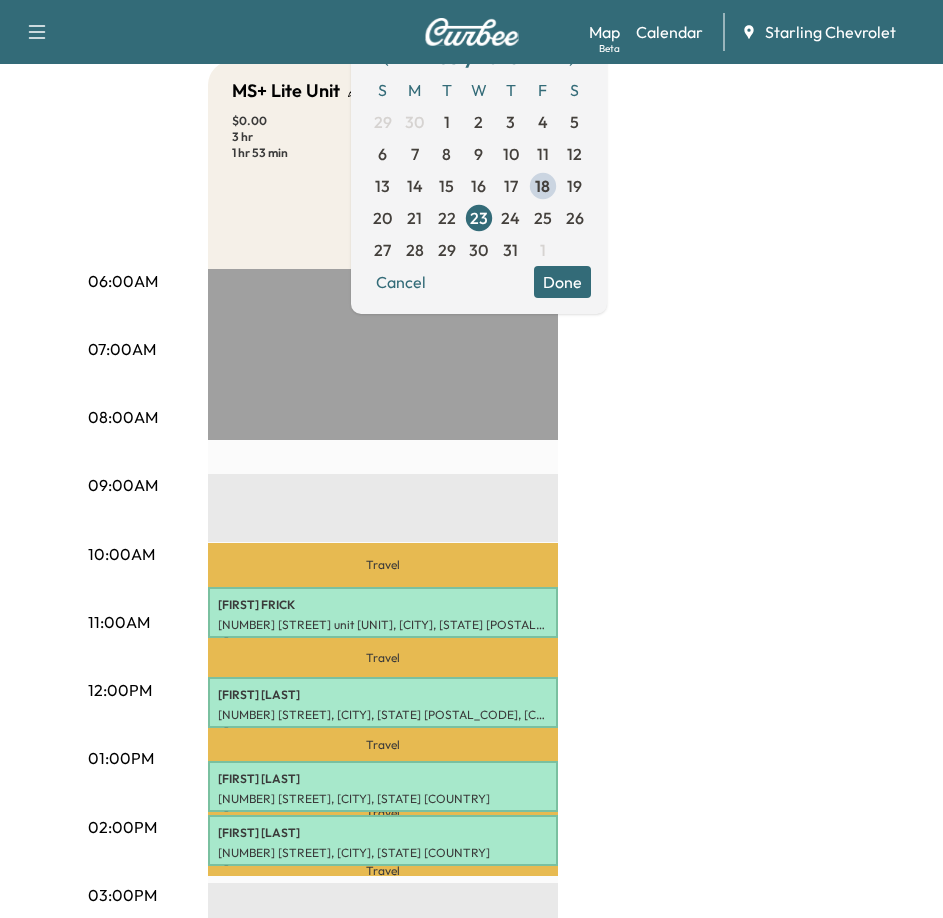 scroll, scrollTop: 200, scrollLeft: 0, axis: vertical 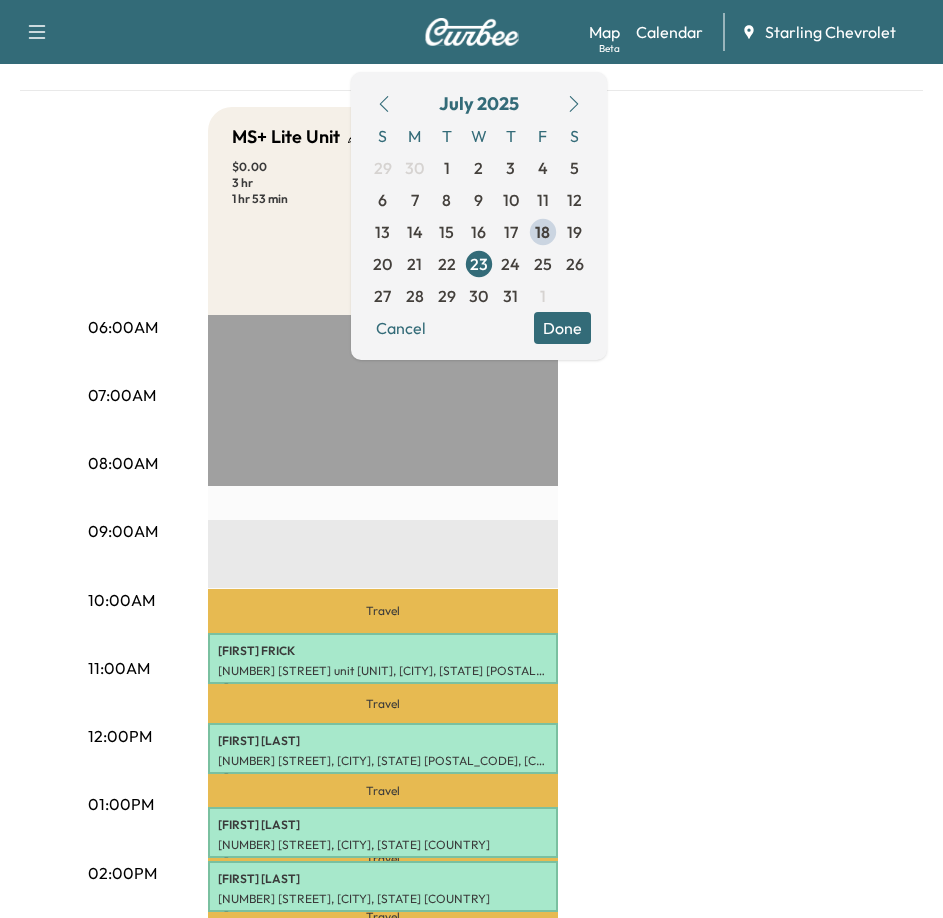 click 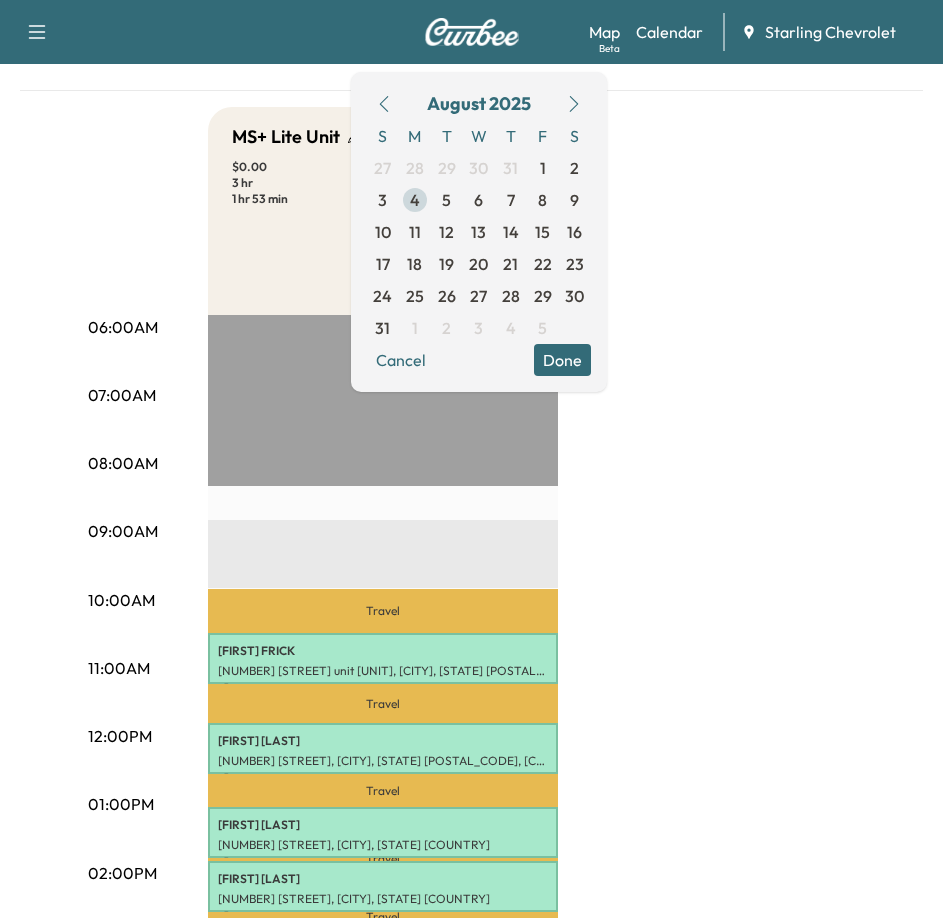 click on "4" at bounding box center (415, 200) 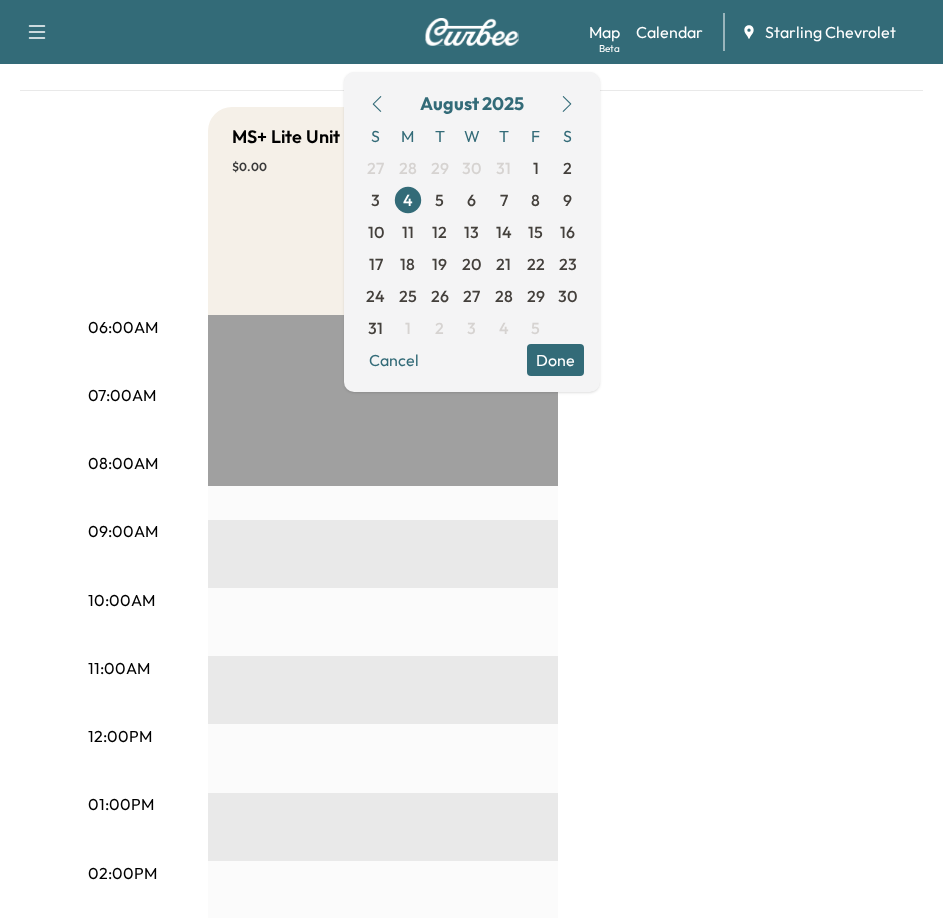 click on "06:00AM 07:00AM 08:00AM 09:00AM 10:00AM 11:00AM 12:00PM 01:00PM 02:00PM 03:00PM 04:00PM 05:00PM 06:00PM 07:00PM 08:00PM 09:00PM 10:00PM MS+ Lite Unit $ 0.00 Revenue EST Start" at bounding box center (472, 757) 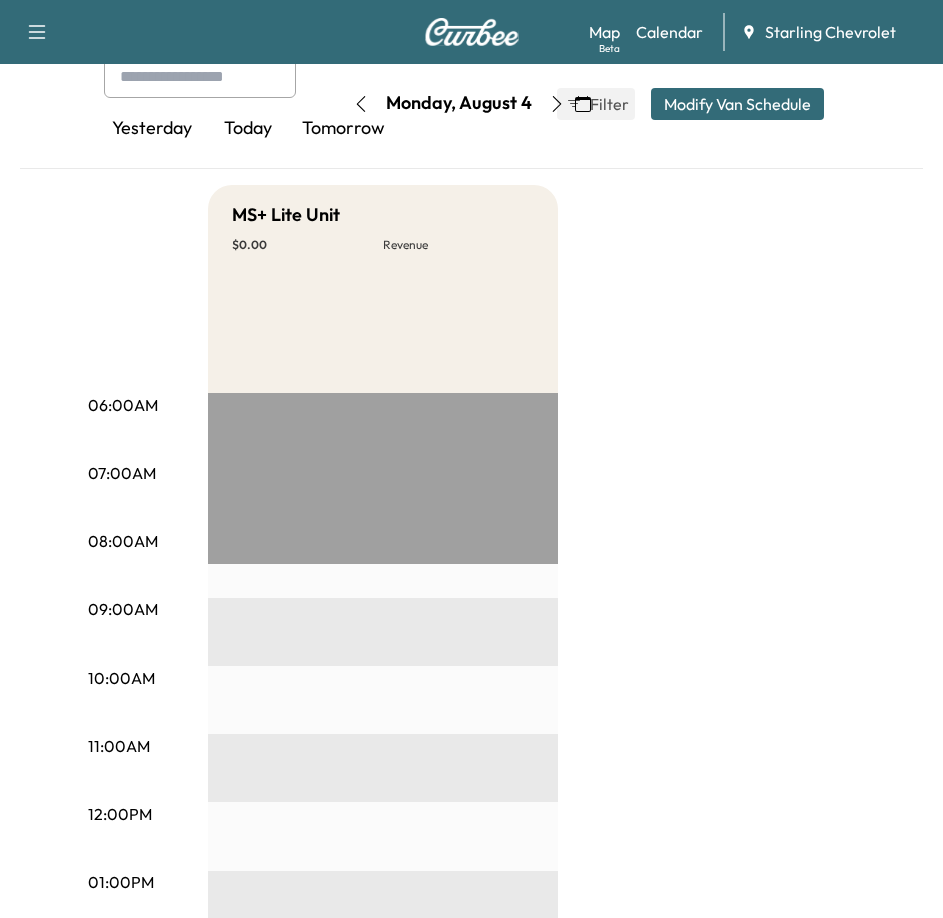 scroll, scrollTop: 0, scrollLeft: 0, axis: both 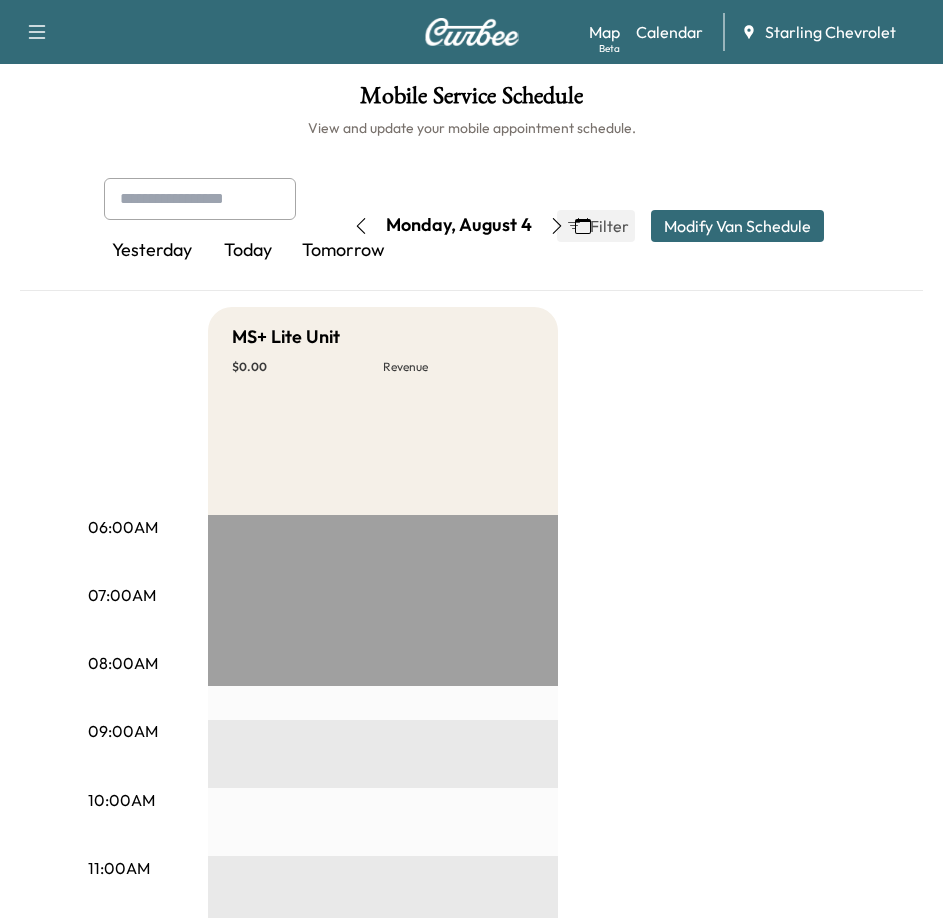 click at bounding box center (200, 199) 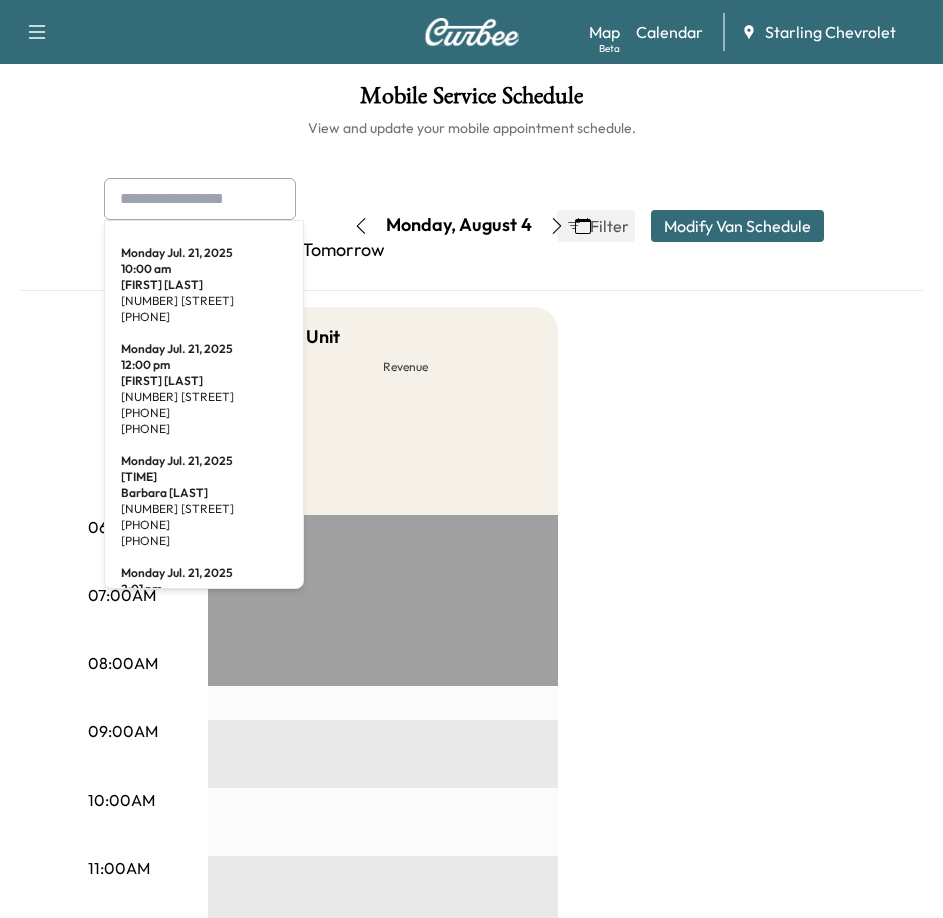 paste on "**********" 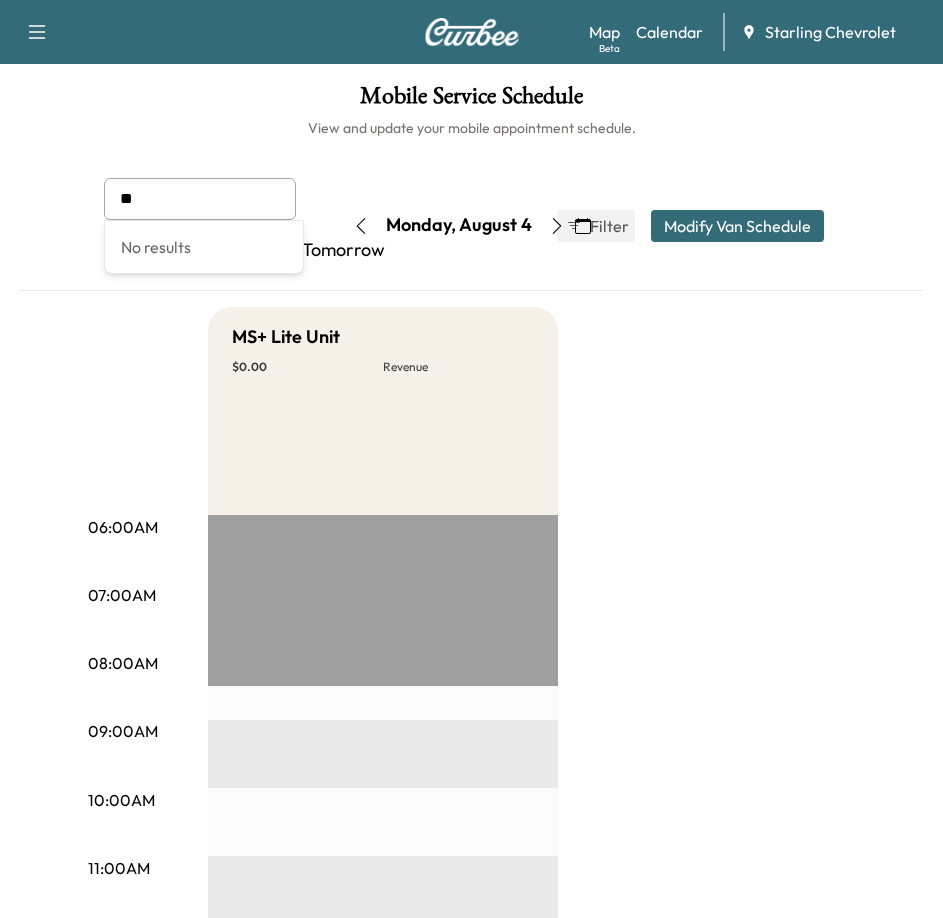 type on "*" 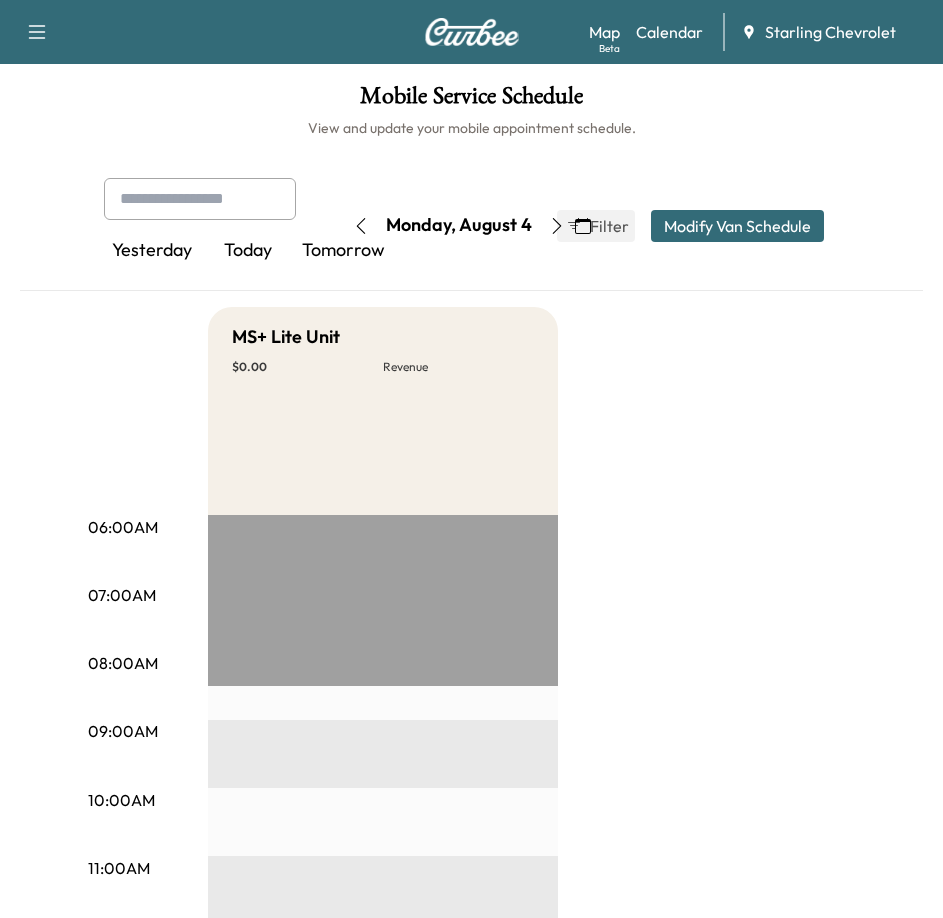 click at bounding box center (200, 199) 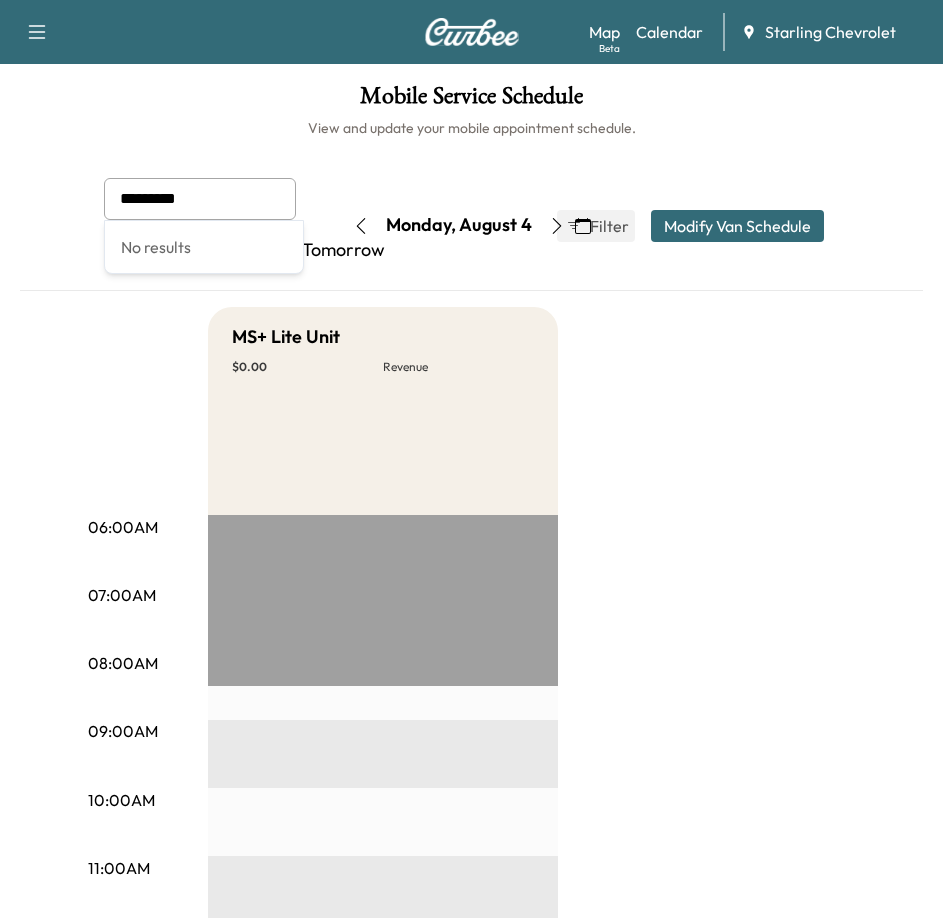type on "**********" 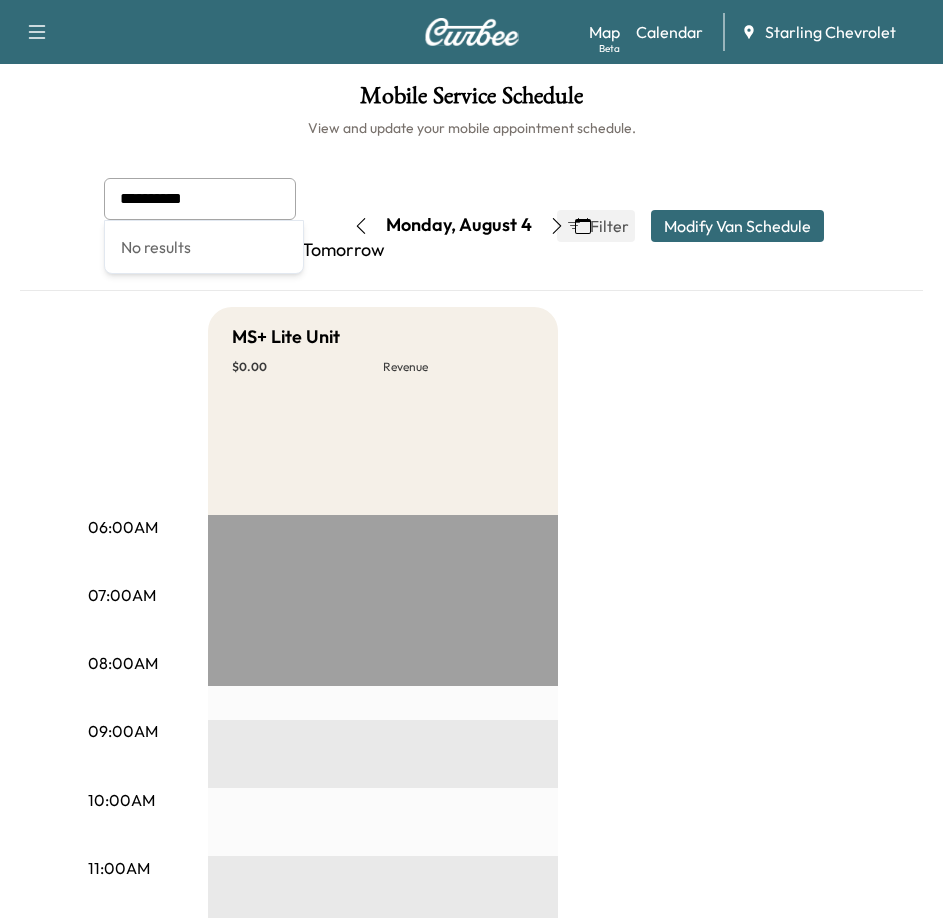 drag, startPoint x: 248, startPoint y: 204, endPoint x: -48, endPoint y: 201, distance: 296.0152 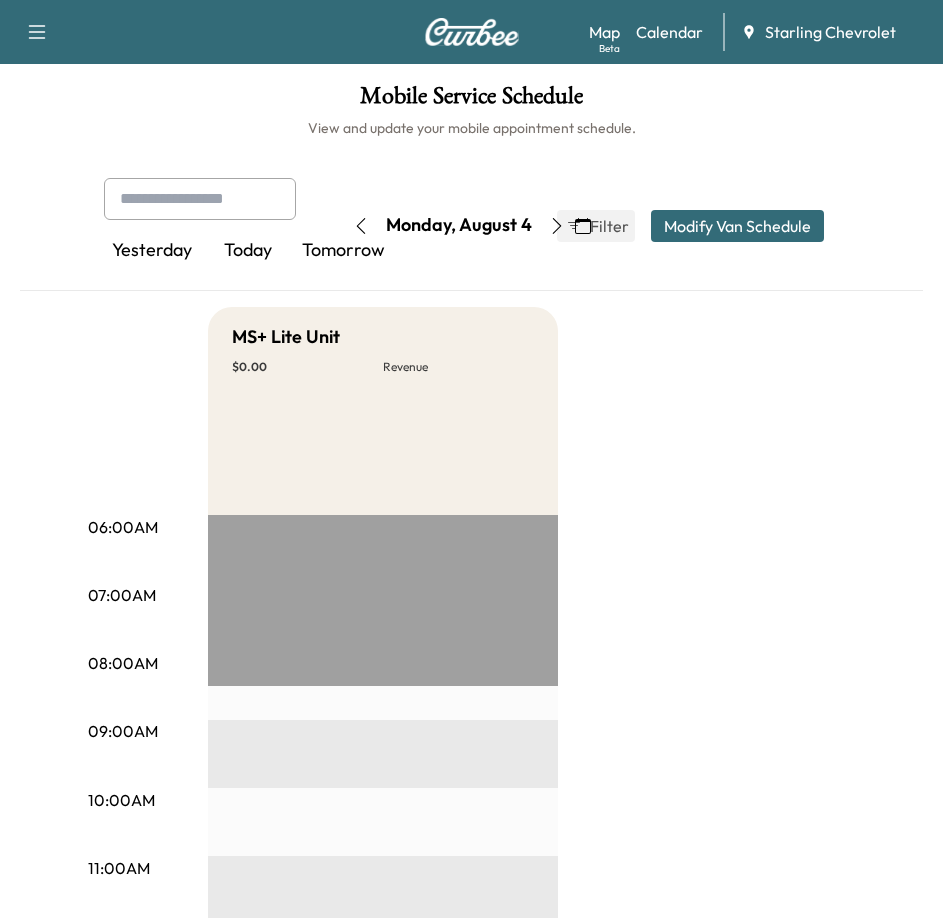 click 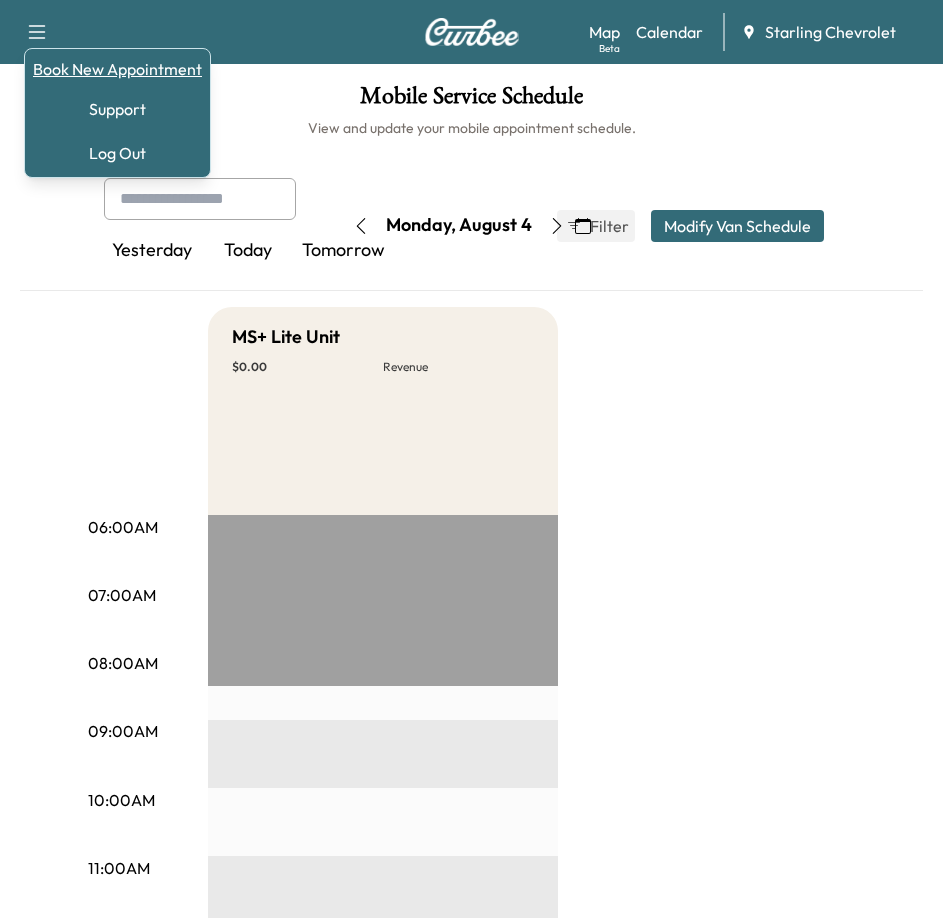 click on "Book New Appointment" at bounding box center [117, 69] 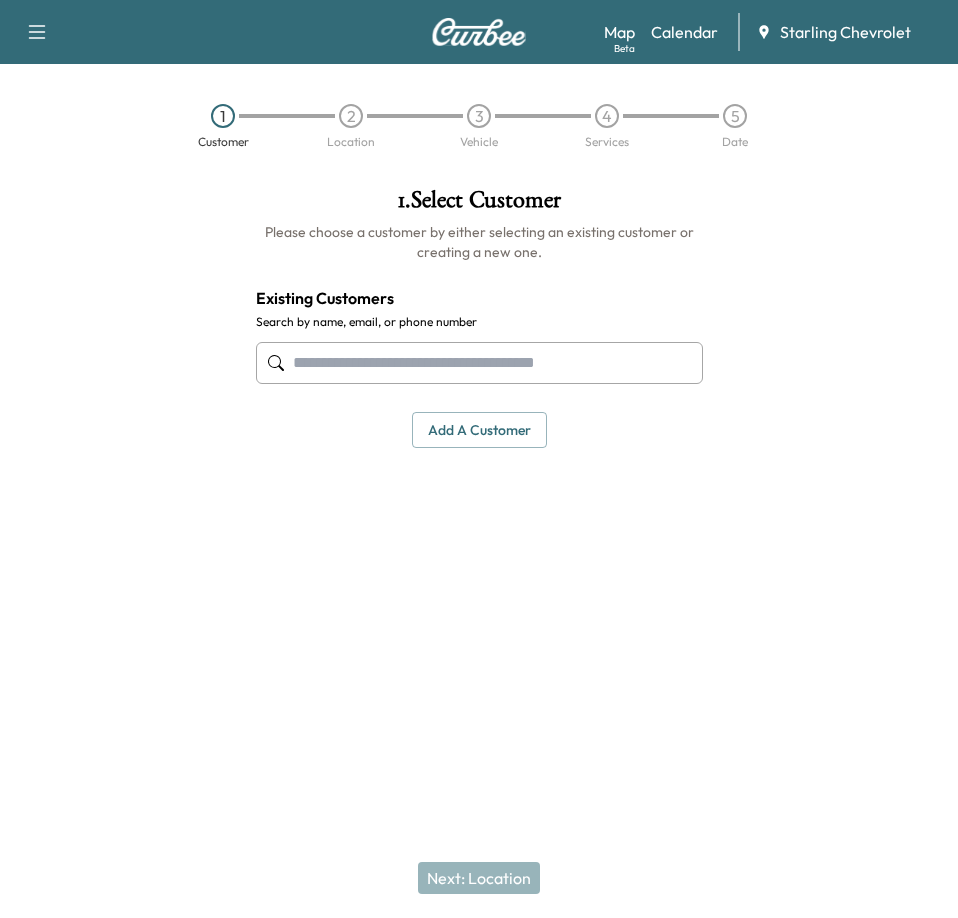 click at bounding box center [479, 363] 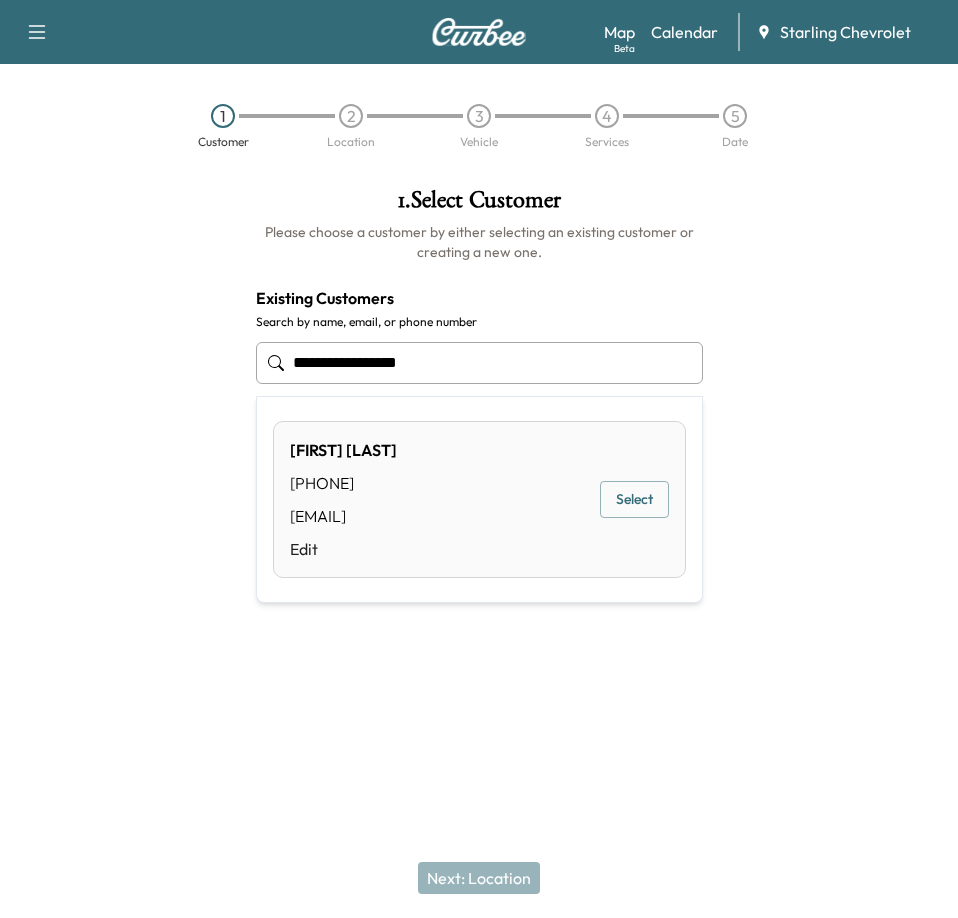 click on "Select" at bounding box center [634, 499] 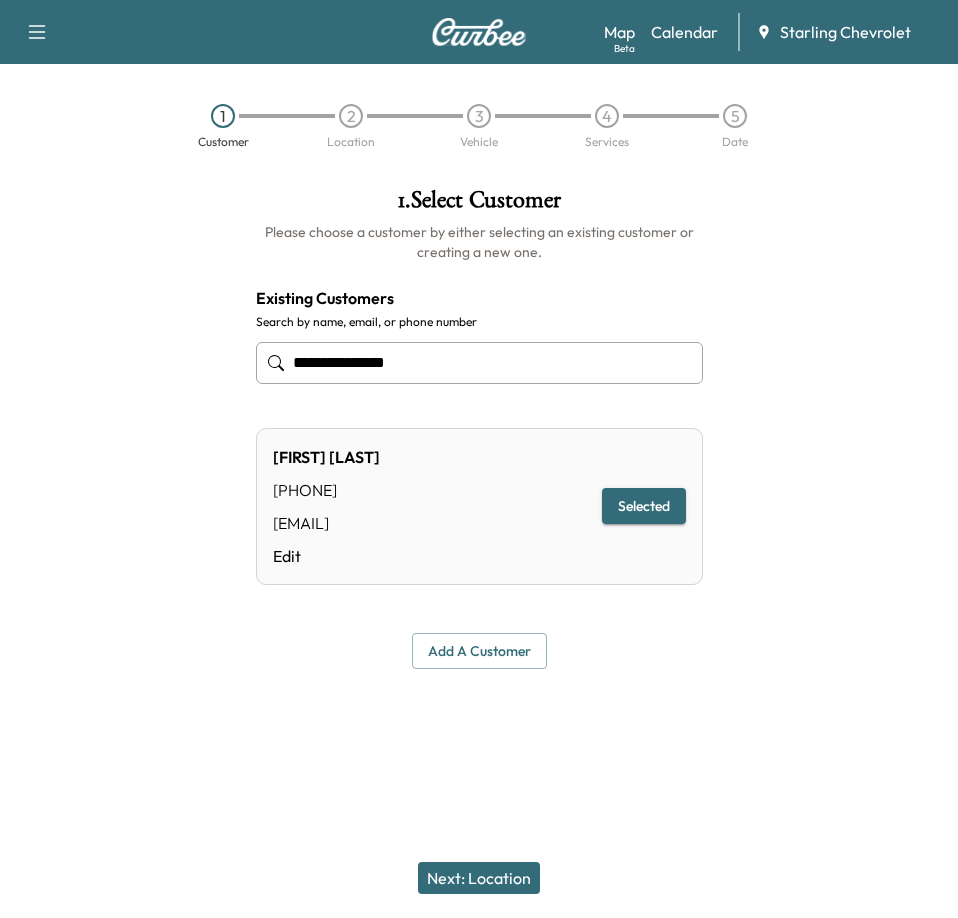 type on "**********" 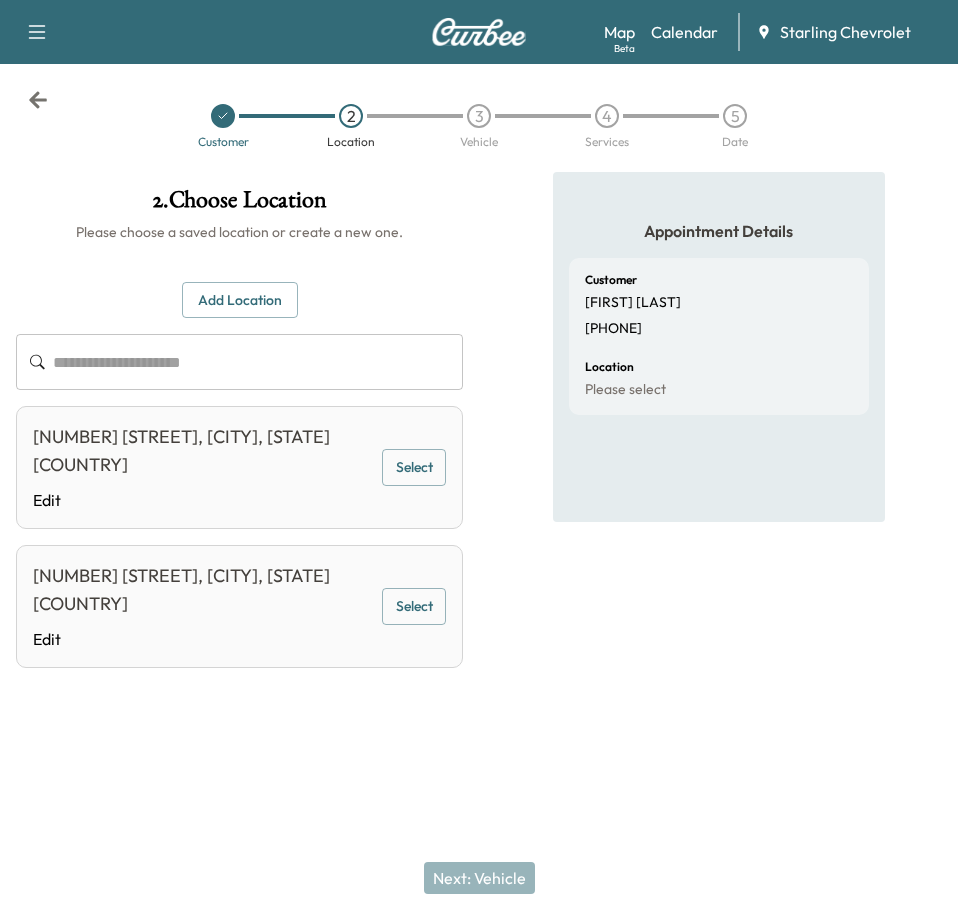 click 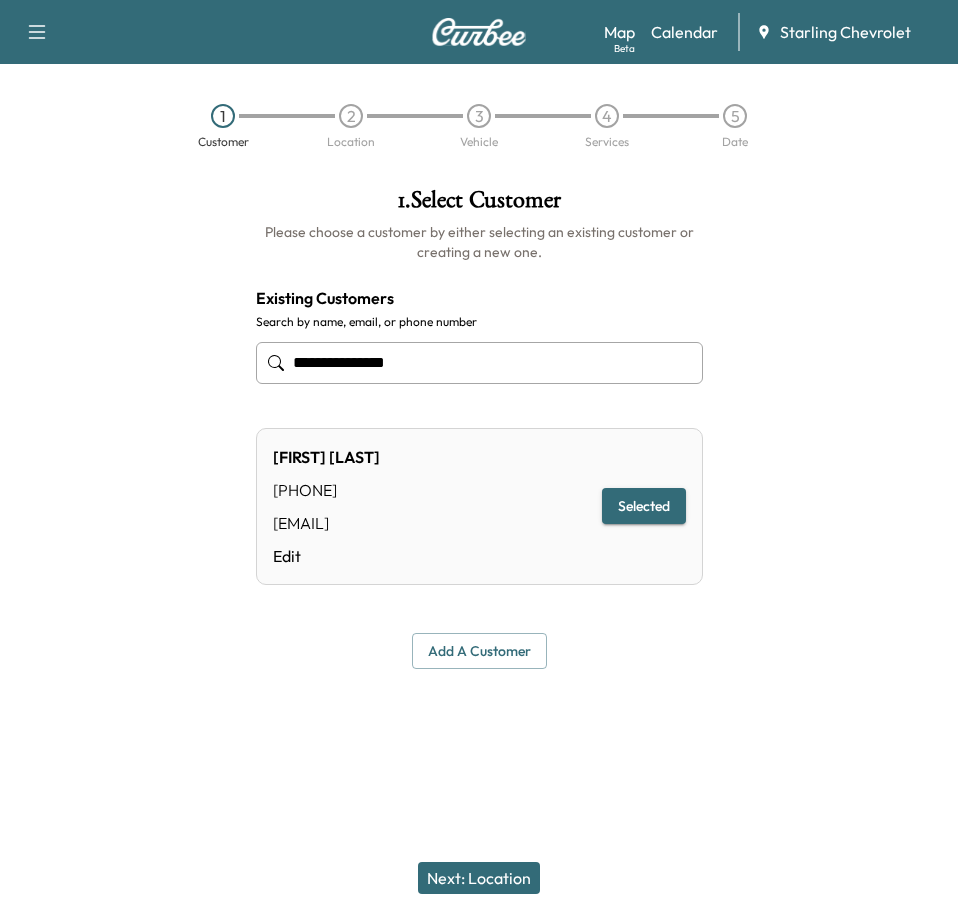 click on "**********" at bounding box center (479, 363) 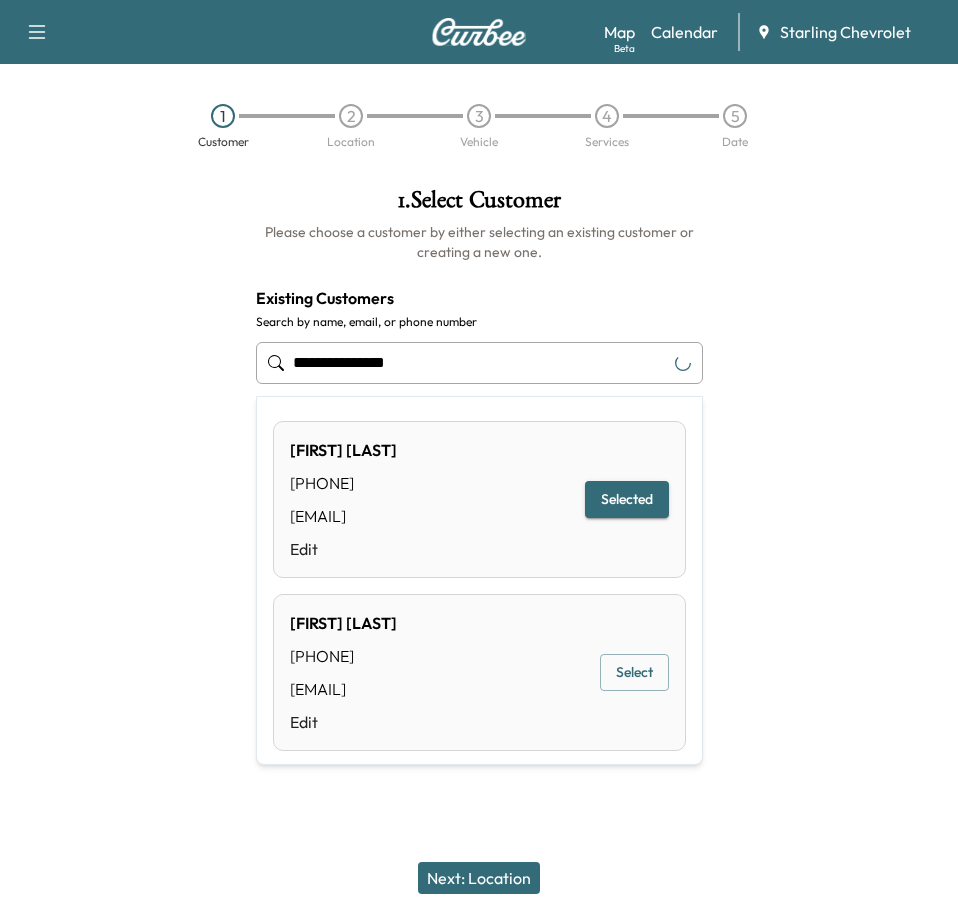 click on "**********" at bounding box center [479, 363] 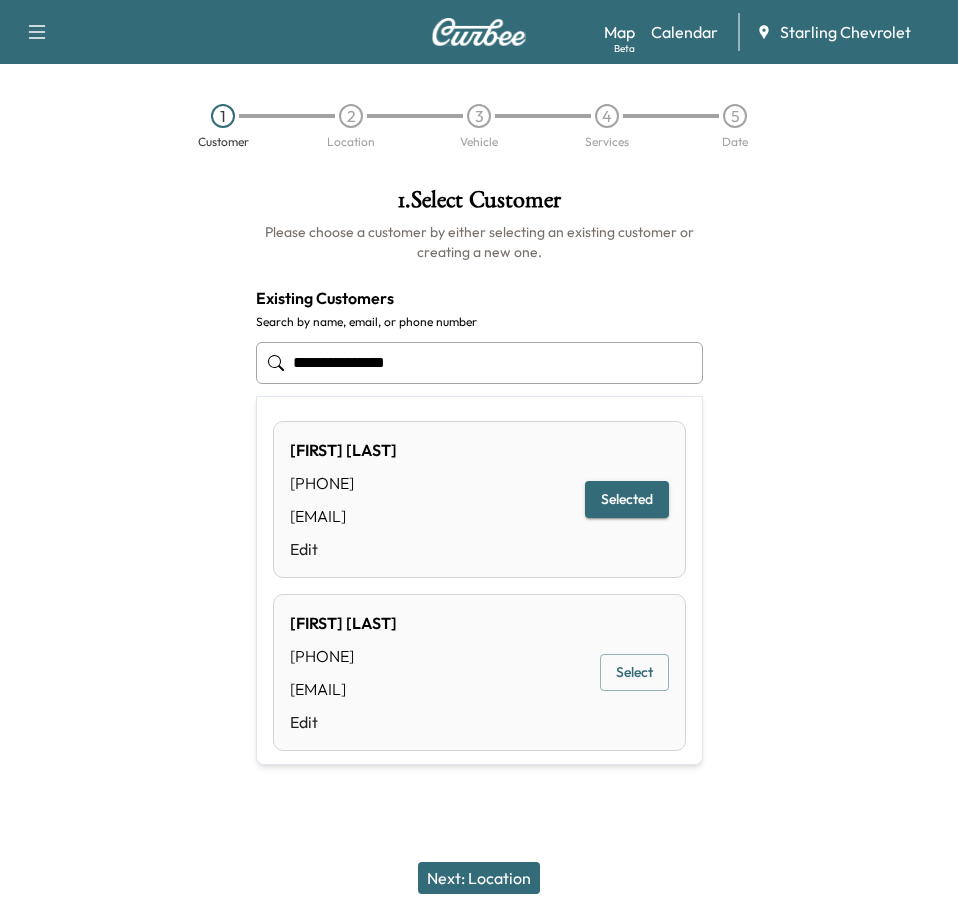 paste on "**" 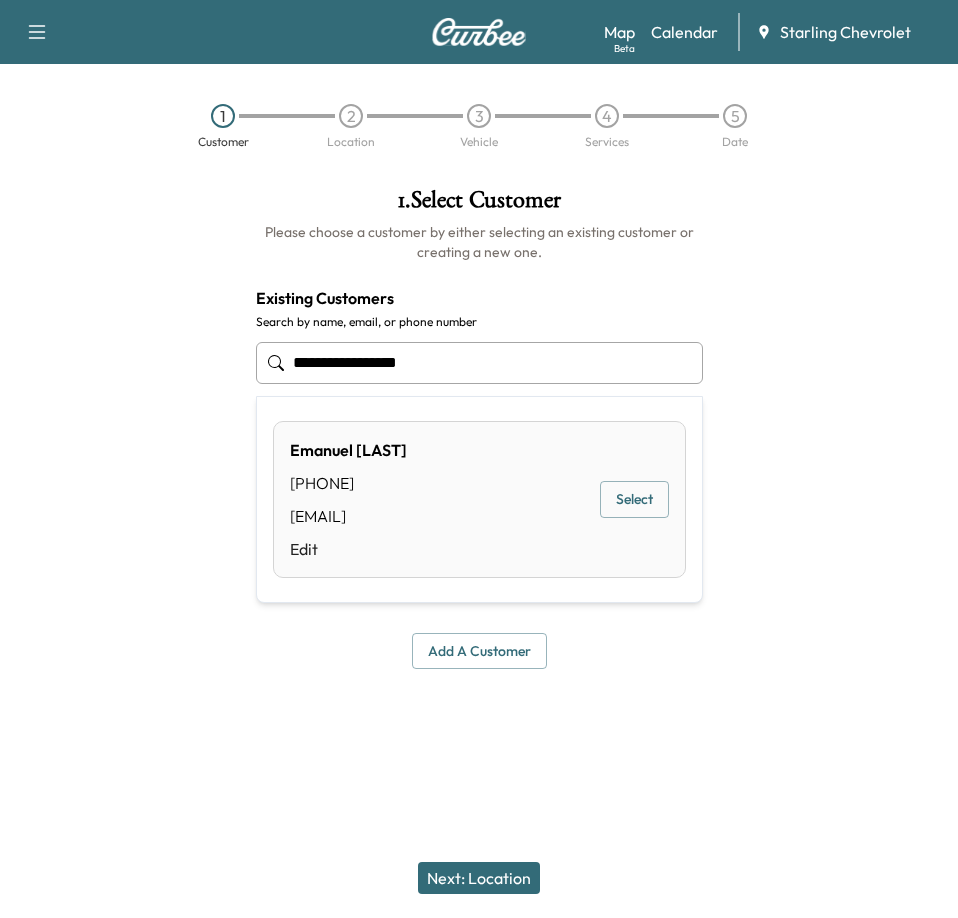 click on "Select" at bounding box center [634, 499] 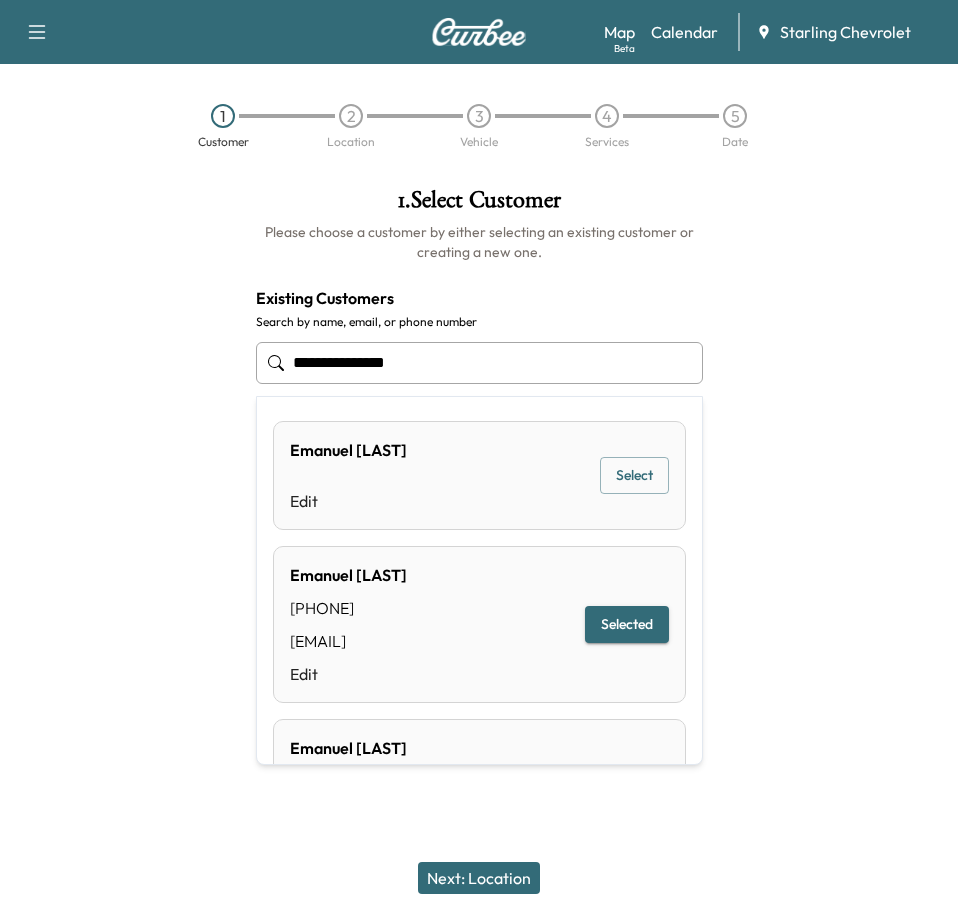 drag, startPoint x: 459, startPoint y: 372, endPoint x: -131, endPoint y: 356, distance: 590.2169 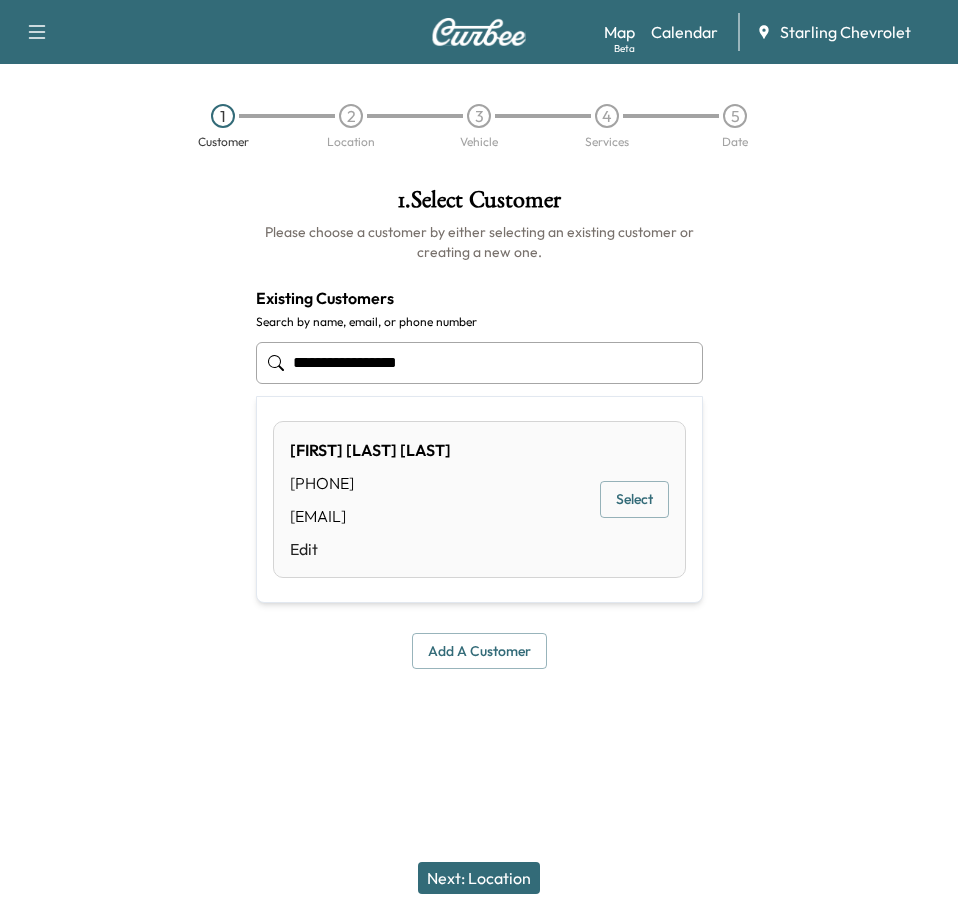 click on "Select" at bounding box center (634, 499) 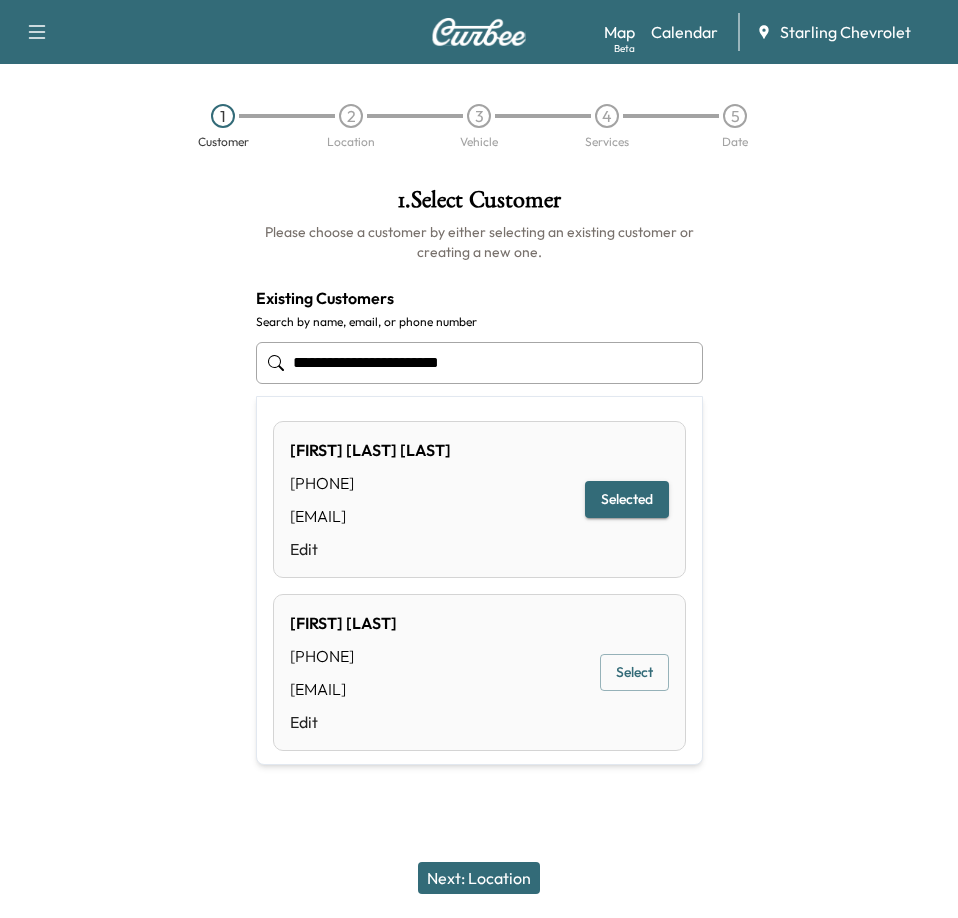 click on "**********" at bounding box center (479, 363) 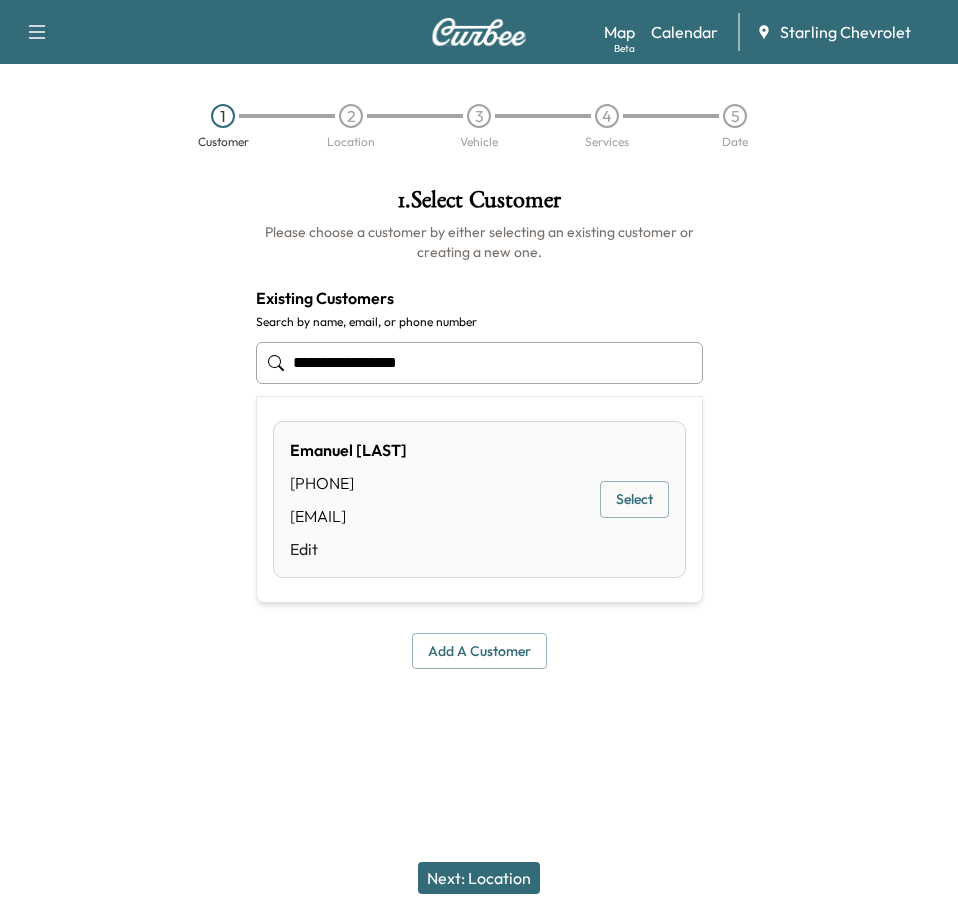 click on "Select" at bounding box center (634, 499) 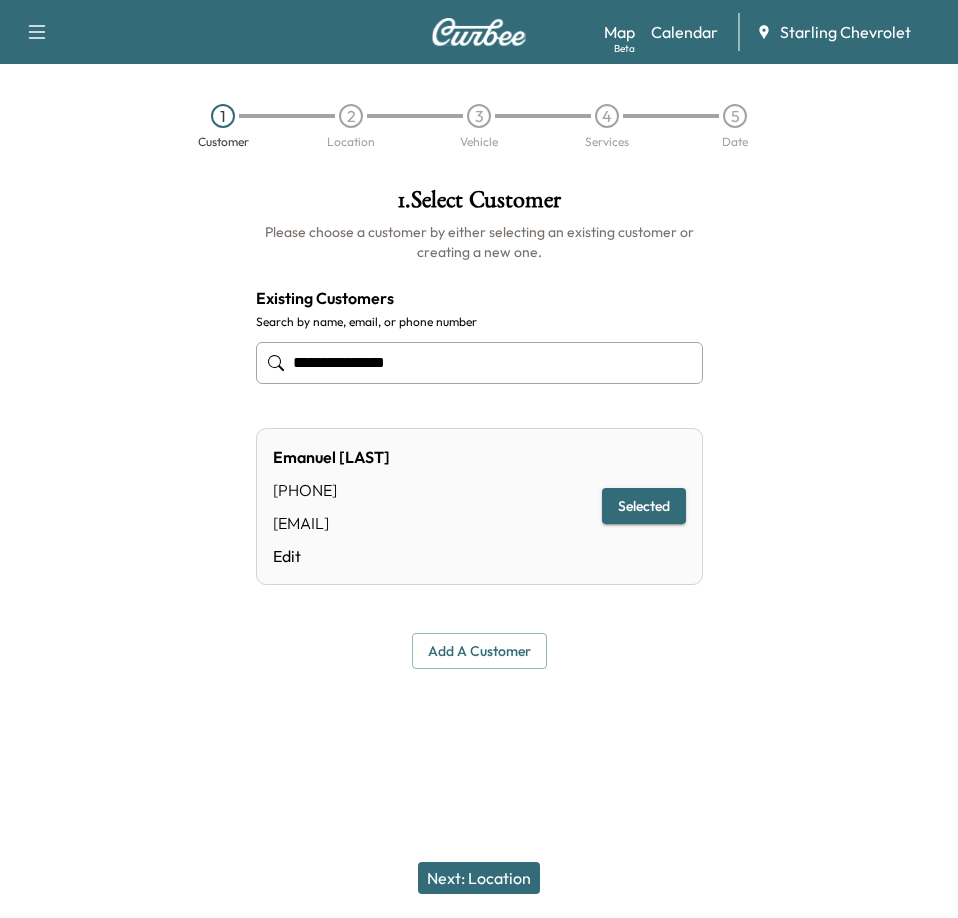 type on "**********" 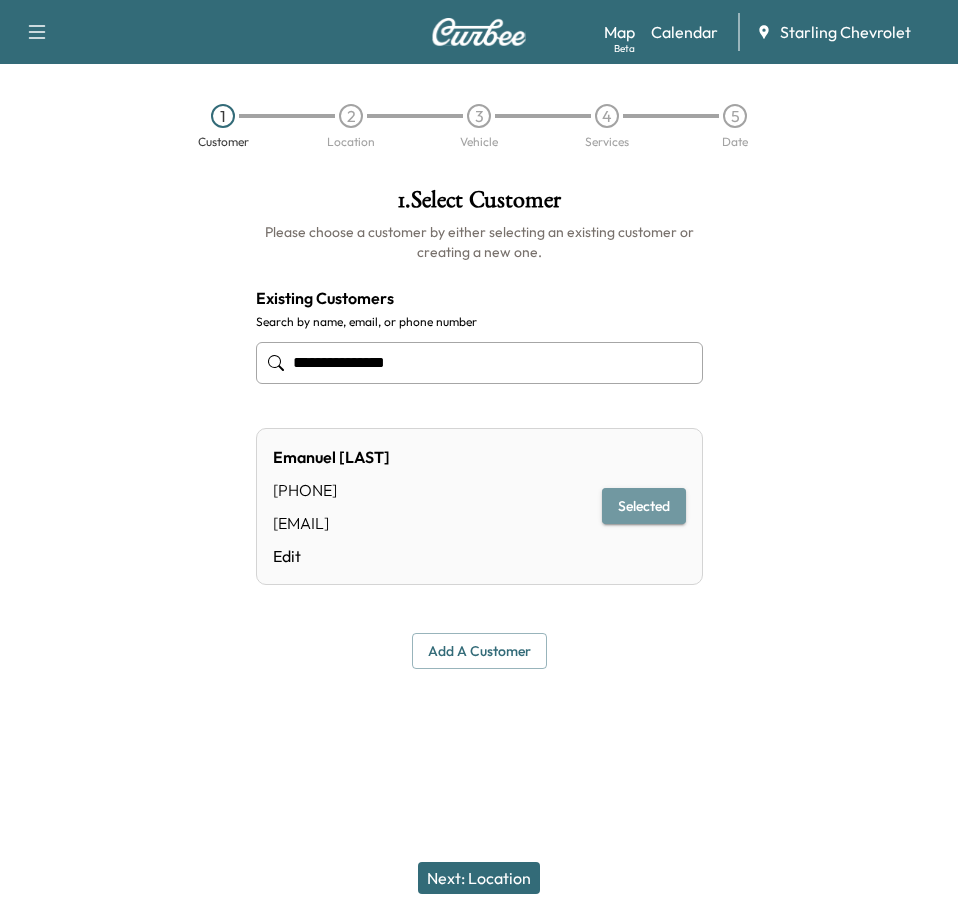 click on "Selected" at bounding box center (644, 506) 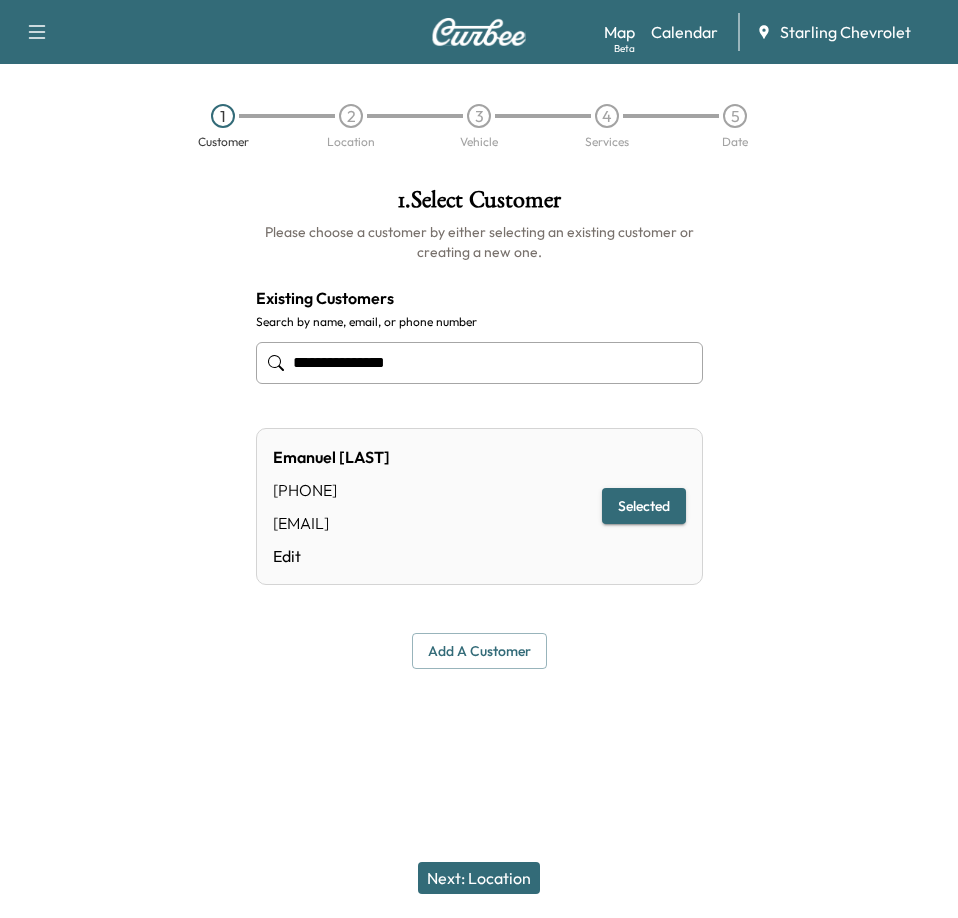 click on "Next: Location" at bounding box center (479, 878) 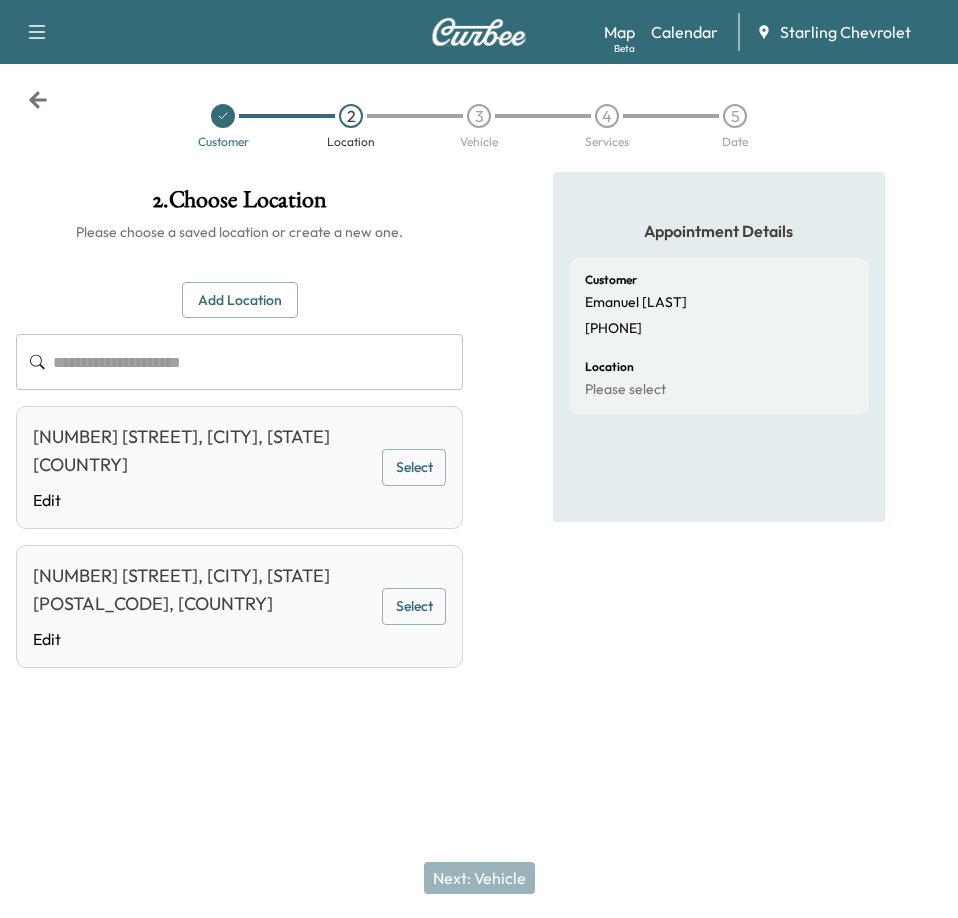 click on "Select" at bounding box center (414, 467) 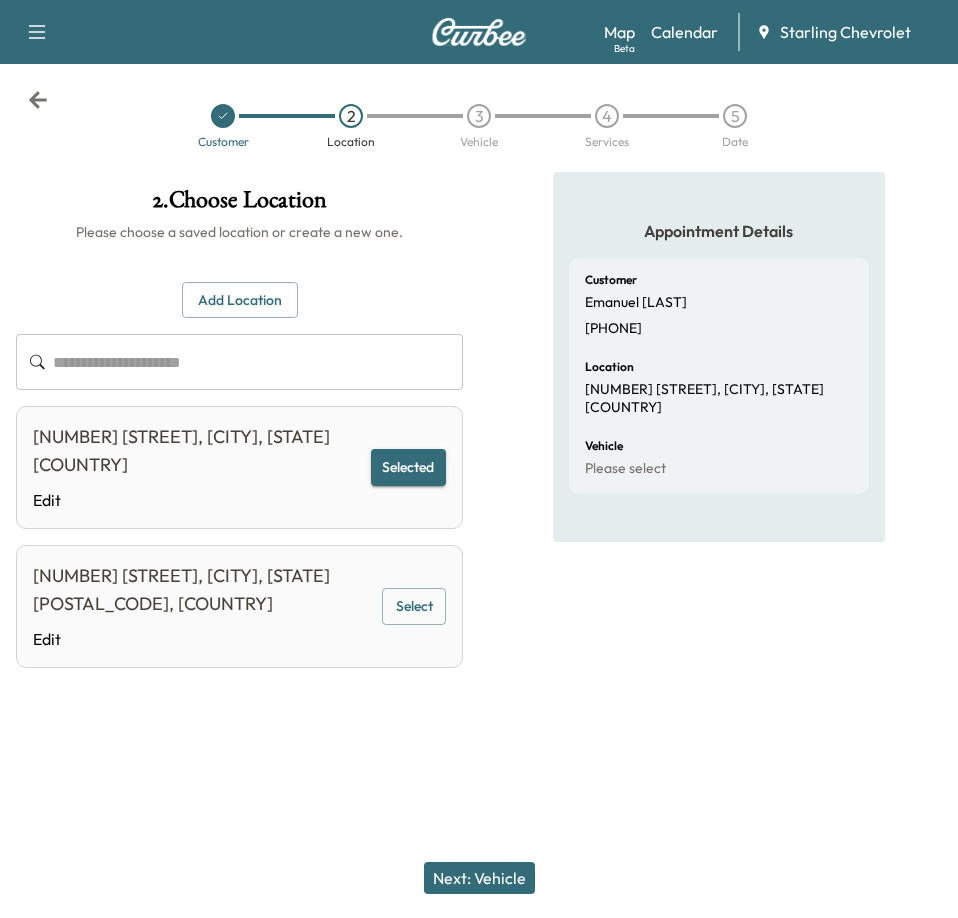 click on "Next: Vehicle" at bounding box center [479, 878] 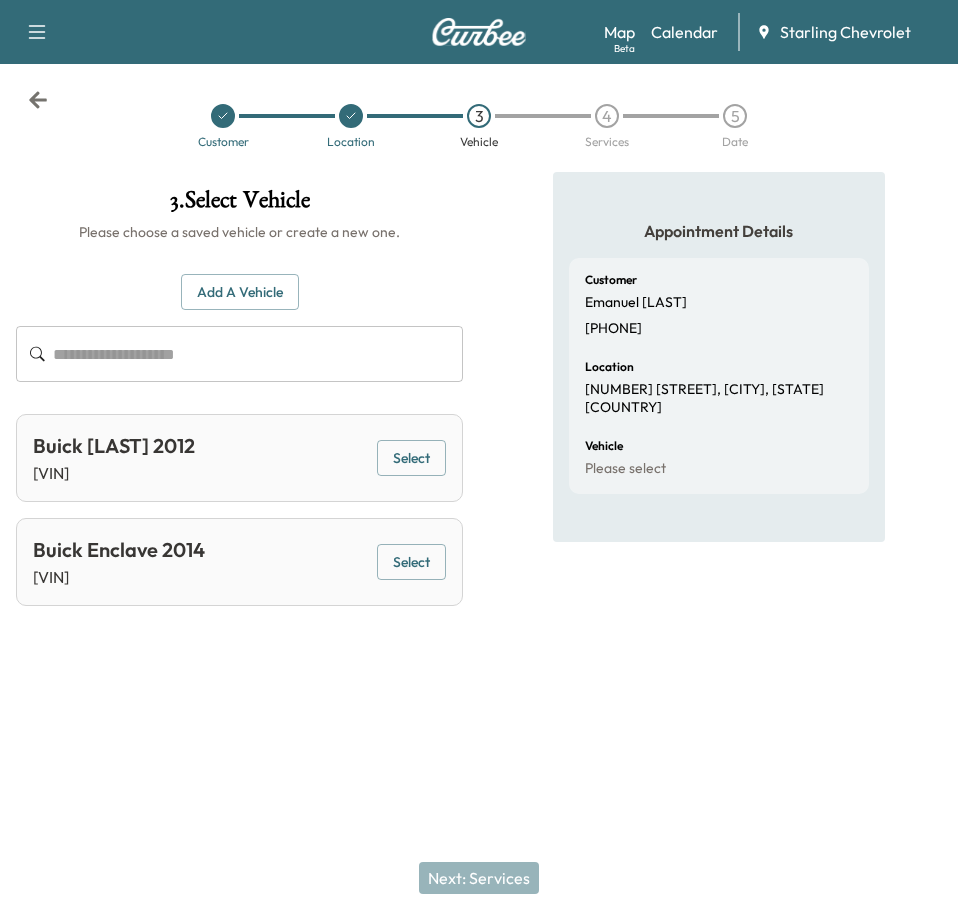 click on "Select" at bounding box center (411, 562) 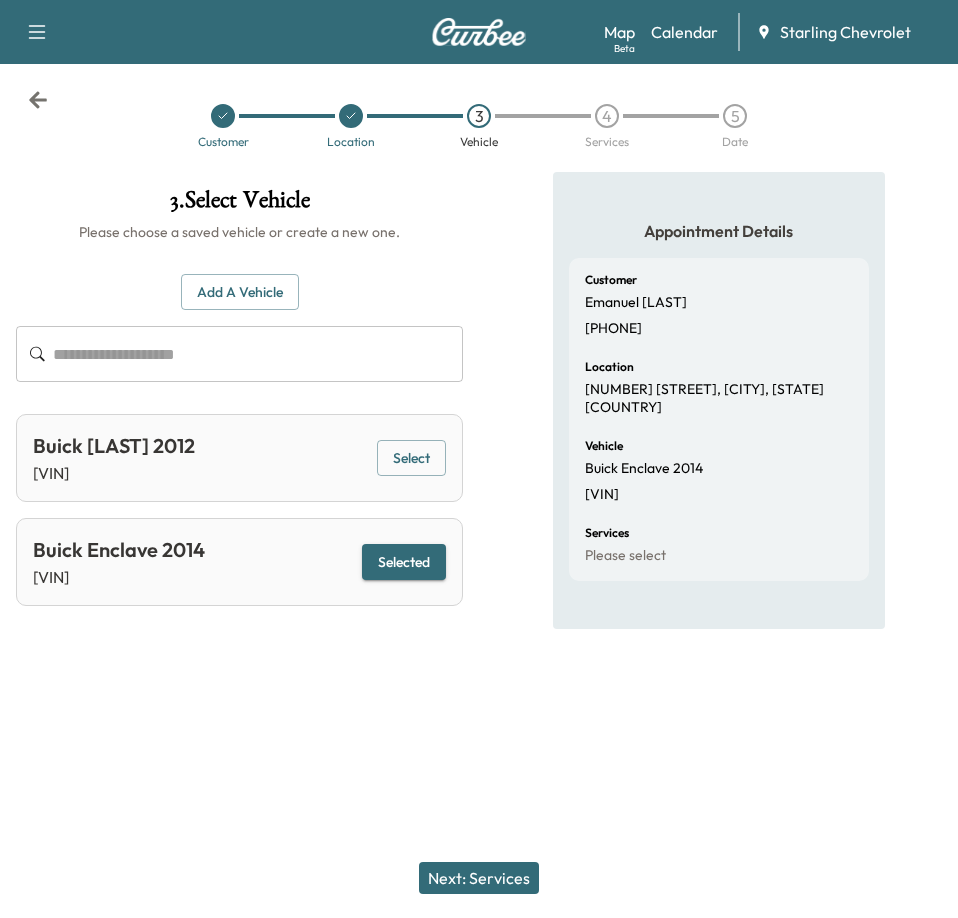 click on "Next: Services" at bounding box center [479, 878] 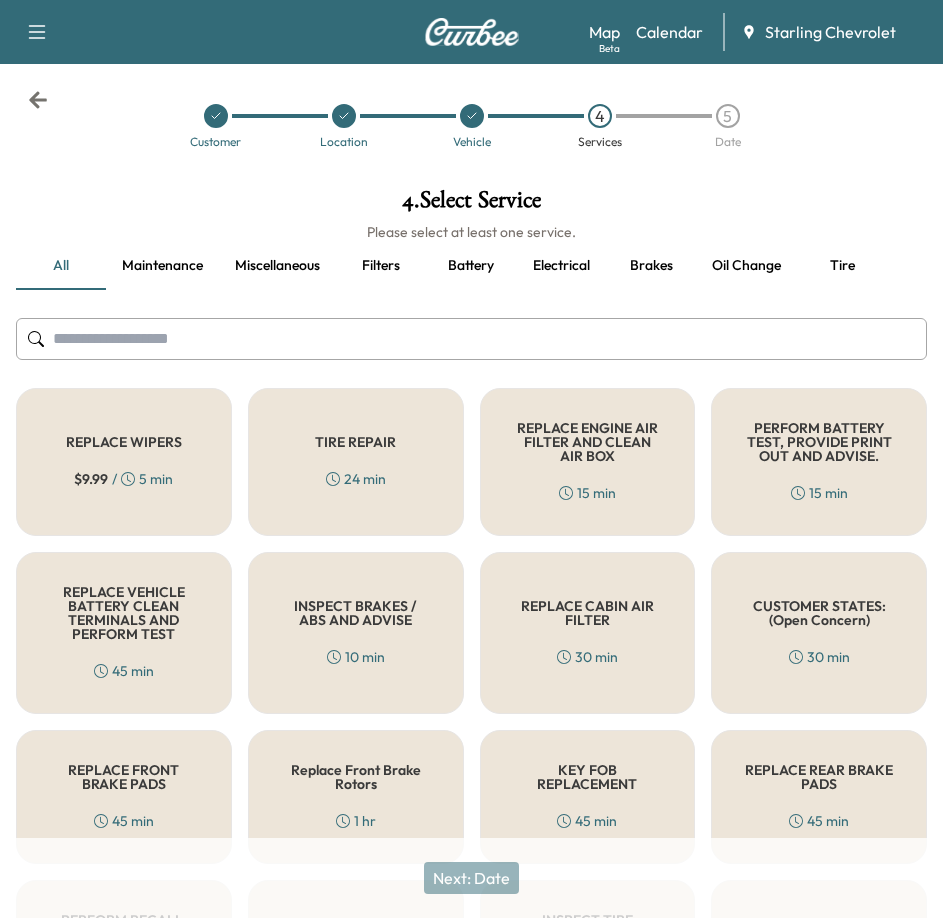 click at bounding box center [471, 339] 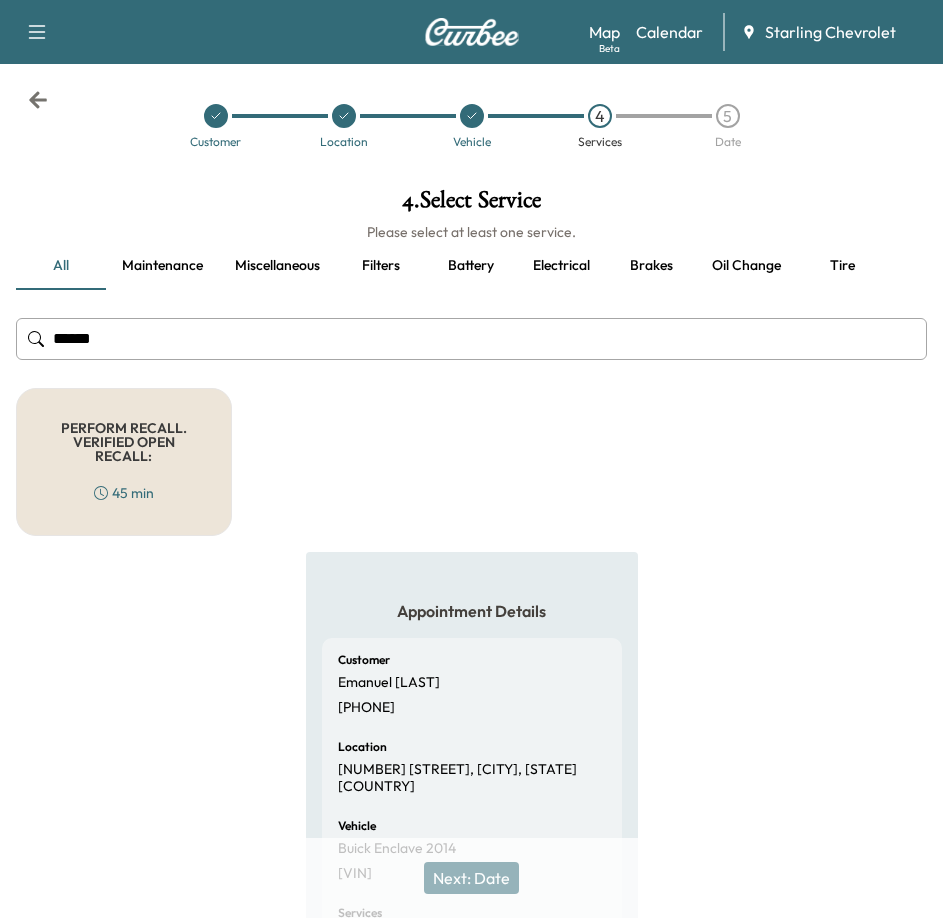type on "******" 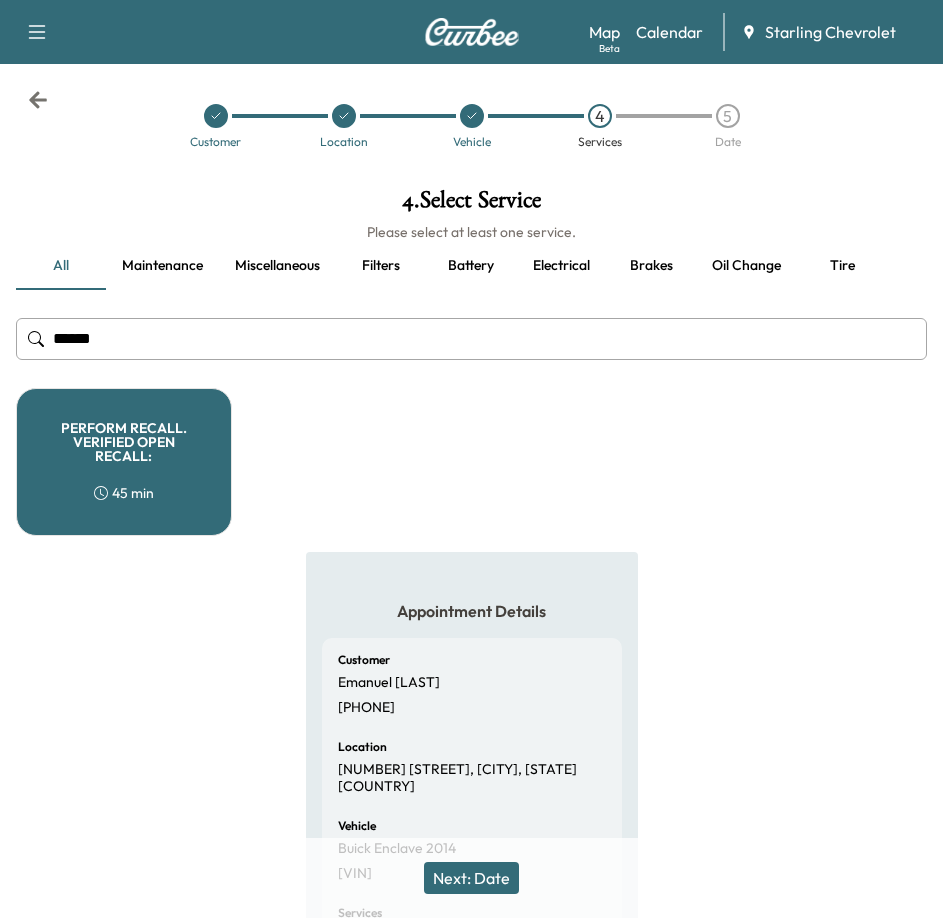 click on "Next: Date" at bounding box center [471, 878] 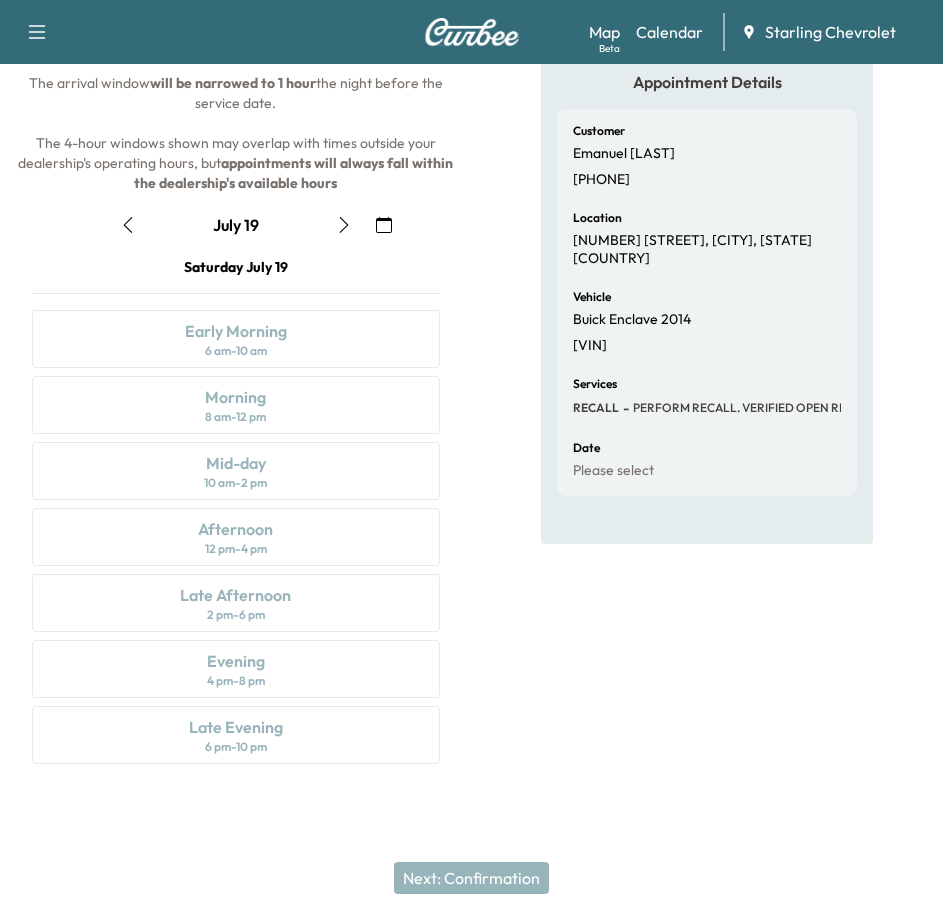 scroll, scrollTop: 163, scrollLeft: 0, axis: vertical 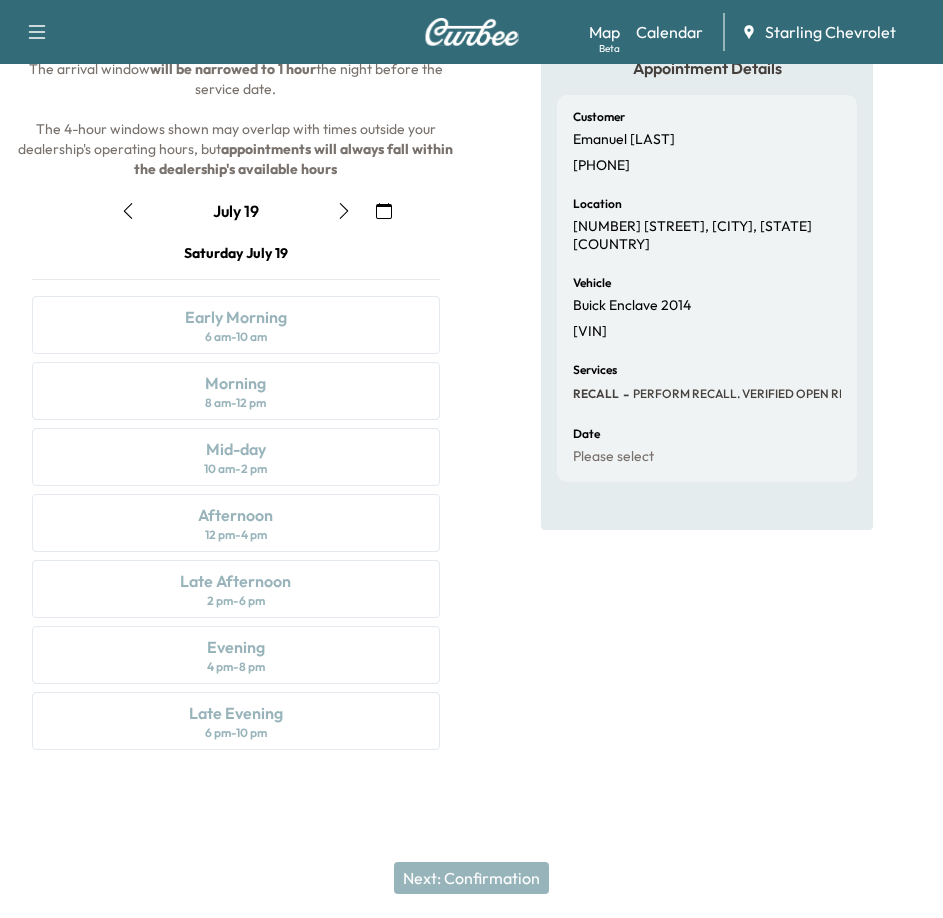 click at bounding box center (384, 211) 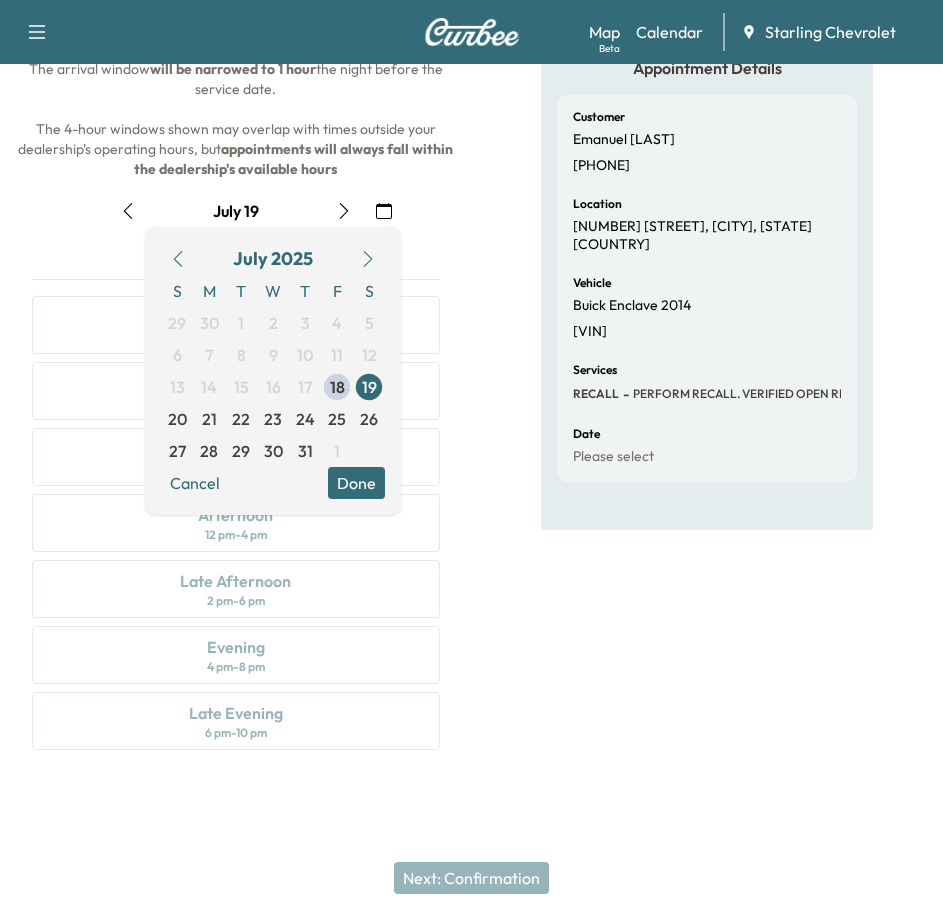 click 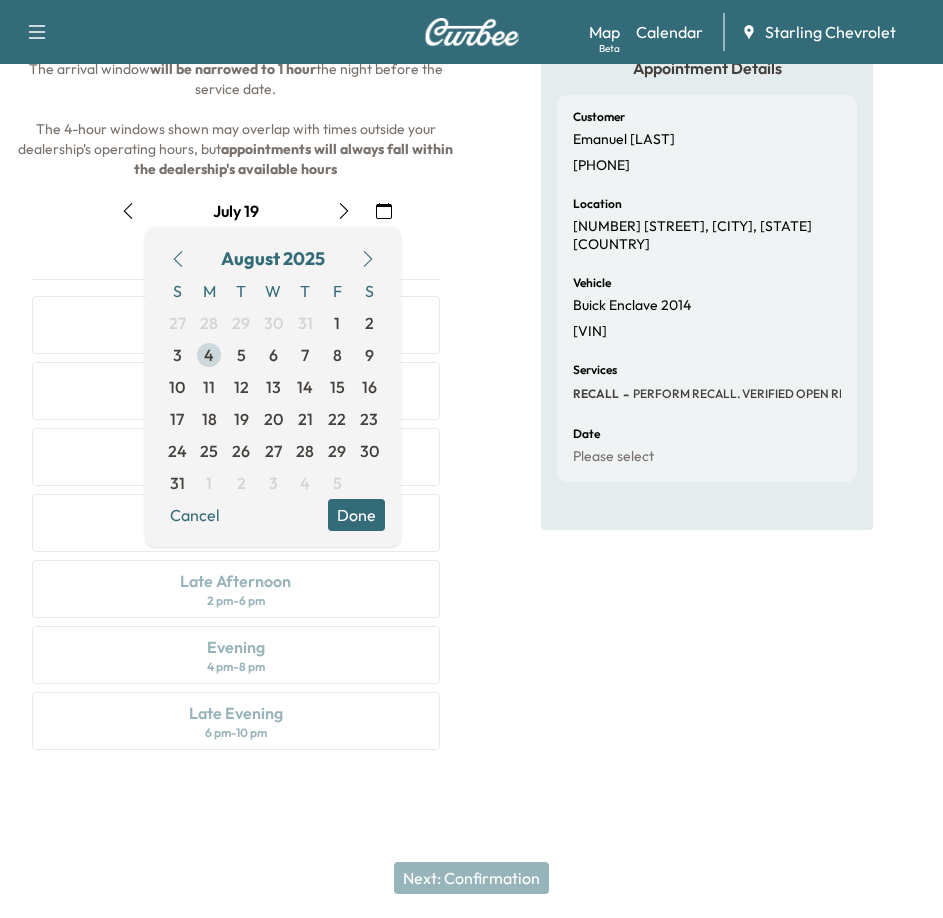 click on "4" at bounding box center (209, 355) 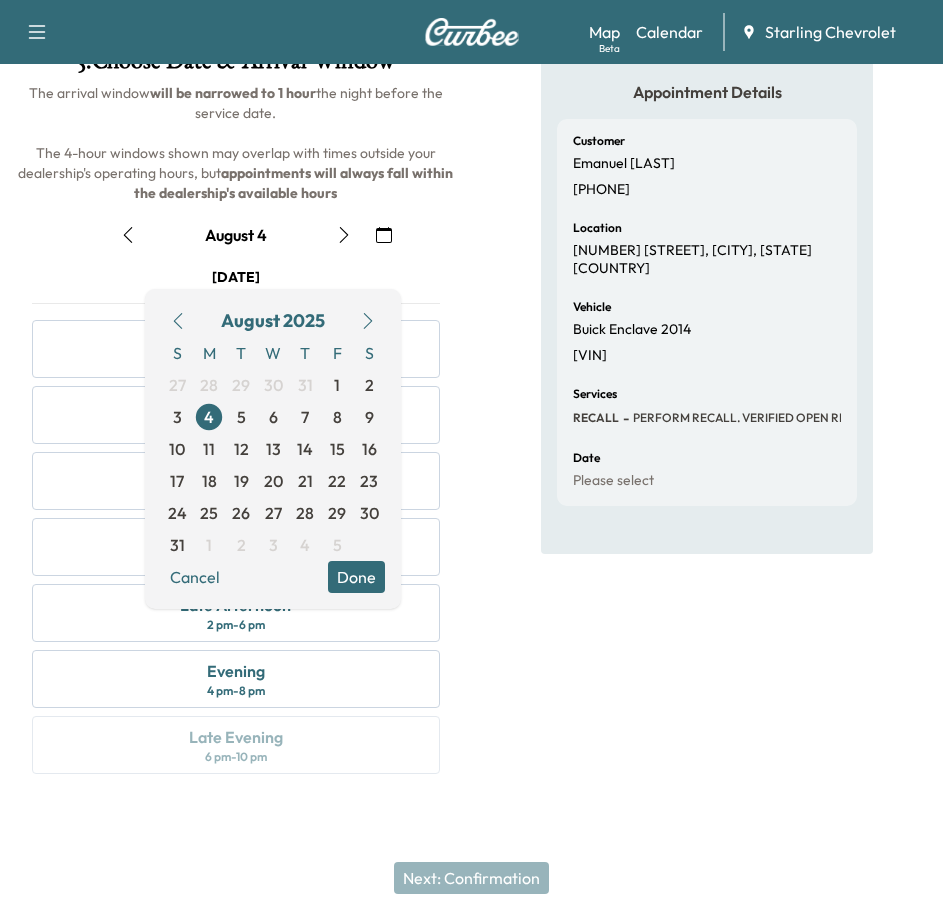 scroll, scrollTop: 163, scrollLeft: 0, axis: vertical 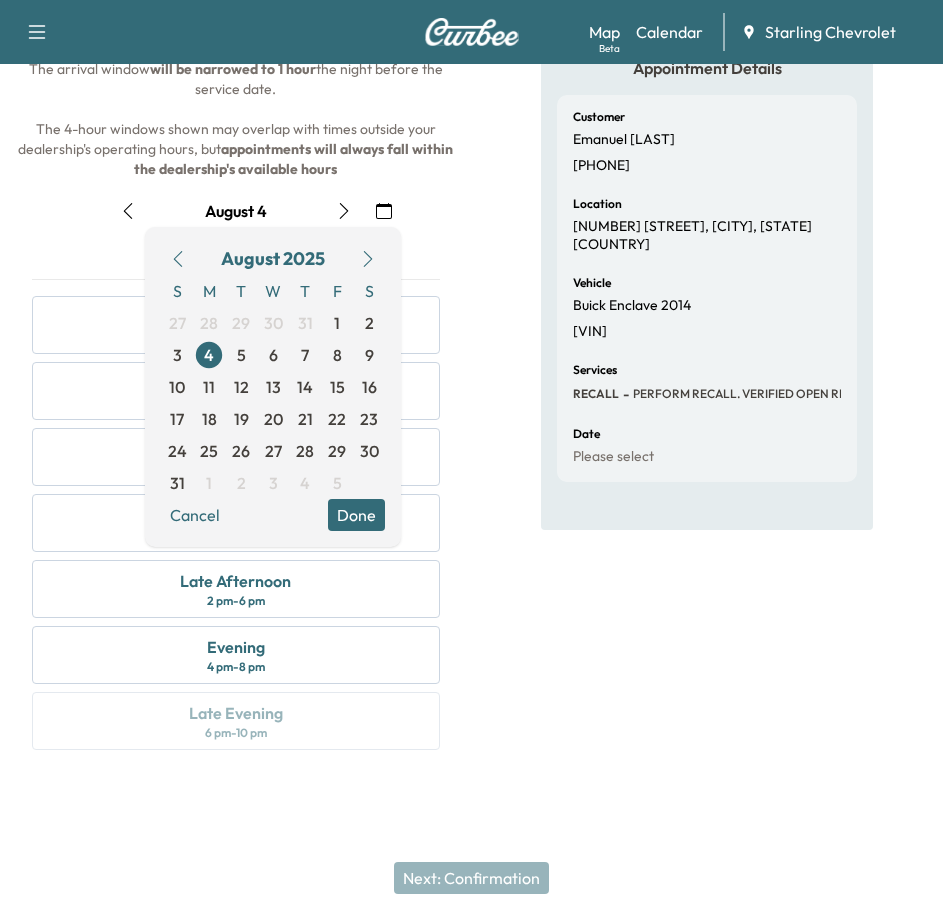 click on "Appointment Details Customer [FIRST]   [LAST] [PHONE] Location [NUMBER] [STREET], [CITY], [STATE], [COUNTRY] Vehicle Buick   Enclave   2014 [VIN] Services RECALL - PERFORM RECALL. VERIFIED OPEN RECALL: Date Please select" at bounding box center (707, 391) 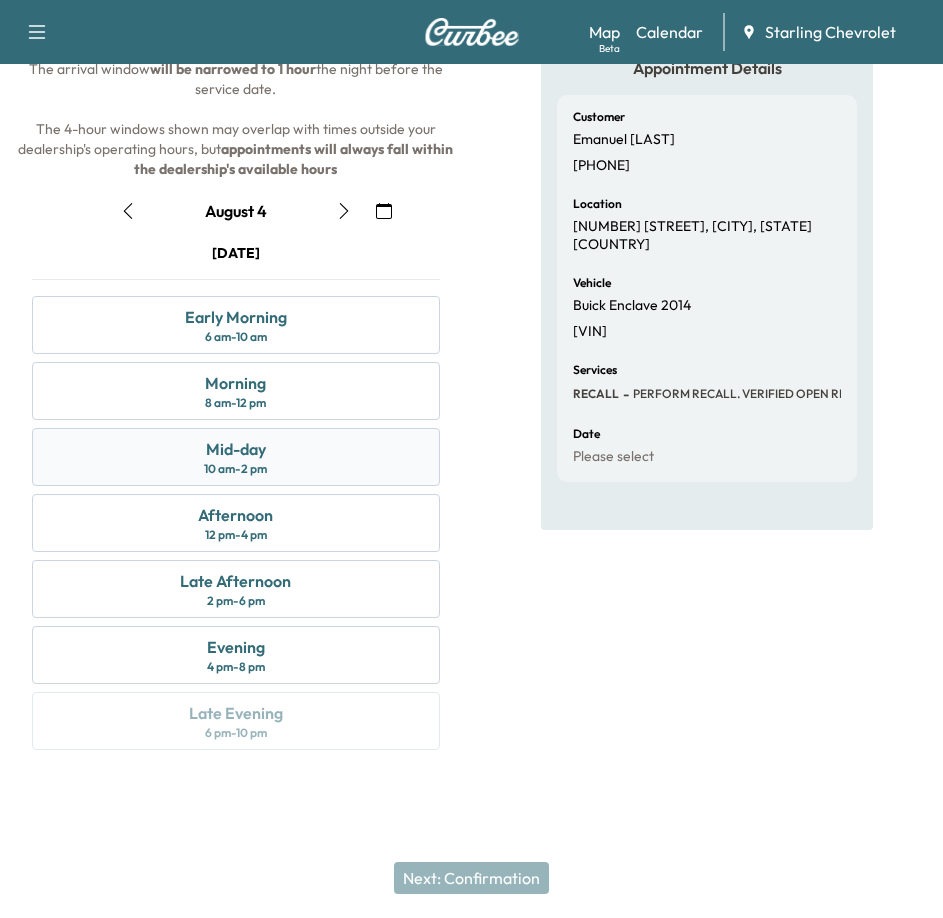 click on "Mid-day 10 am  -  2 pm" at bounding box center [236, 457] 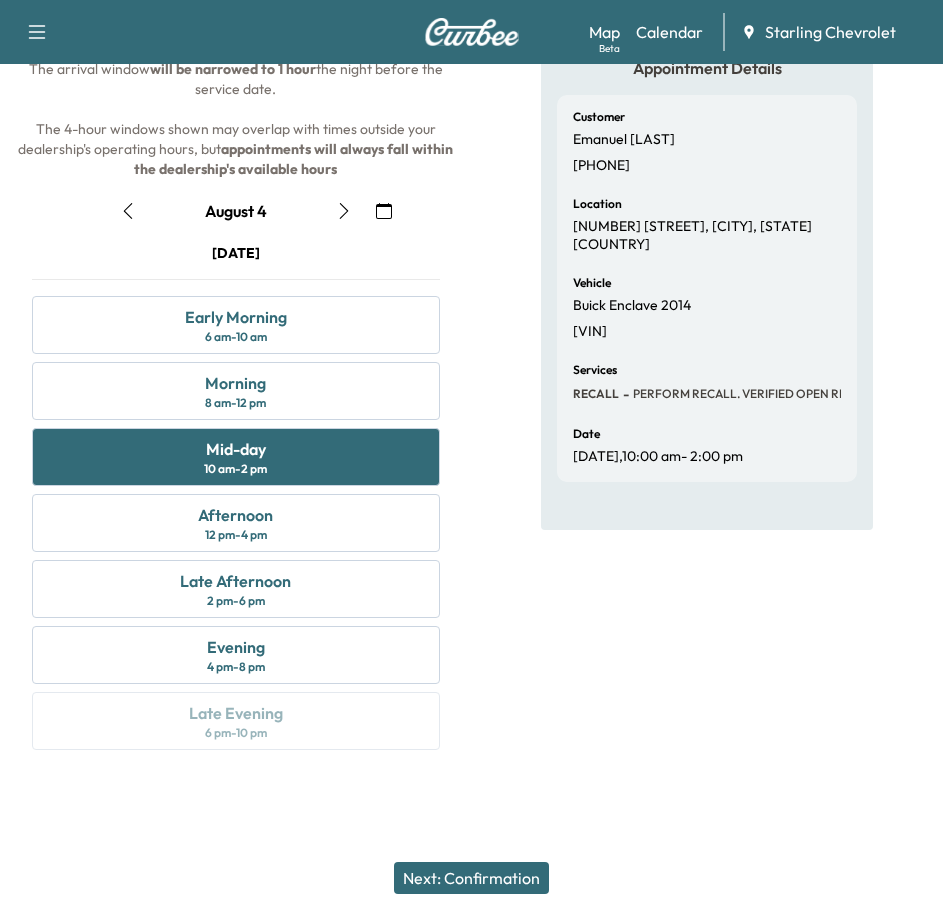 click on "Next: Confirmation" at bounding box center (471, 878) 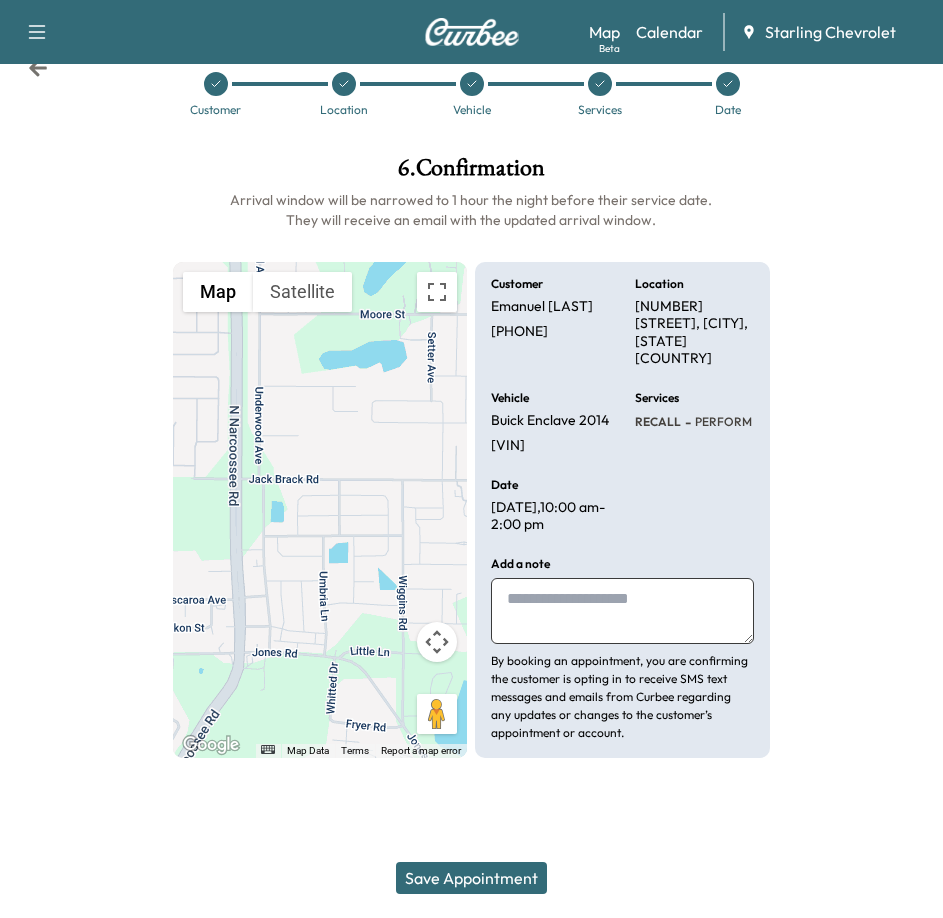 click on "Save Appointment" at bounding box center (471, 878) 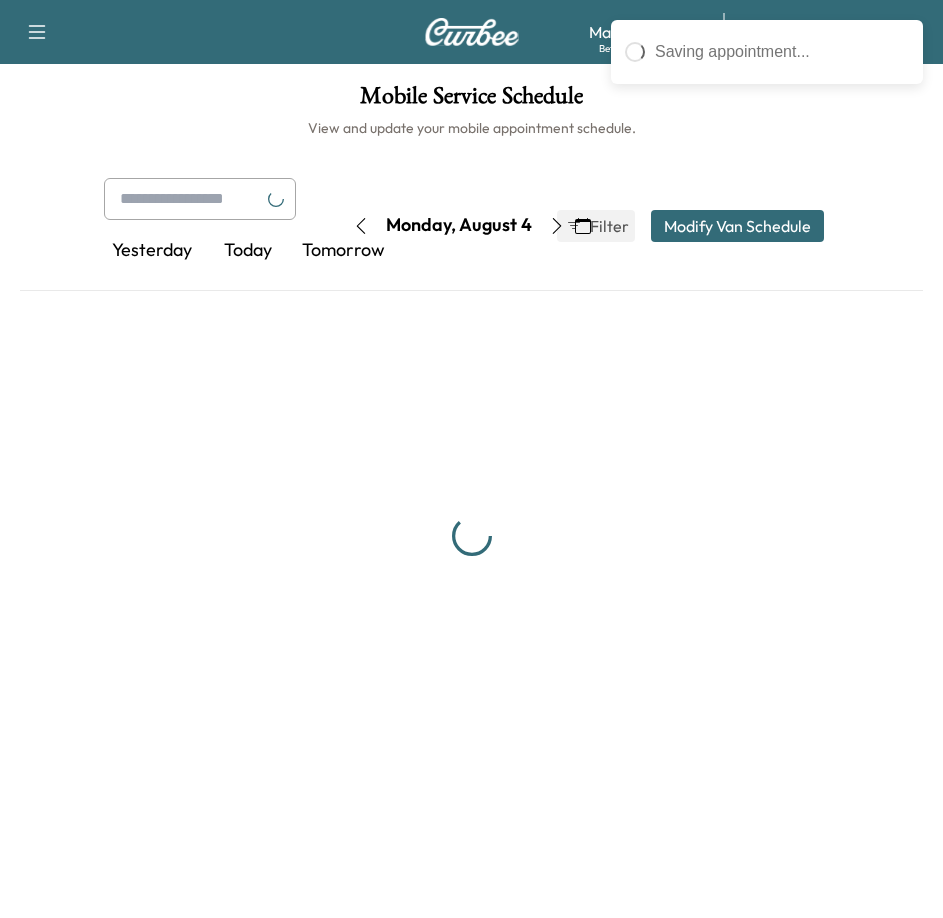 scroll, scrollTop: 0, scrollLeft: 0, axis: both 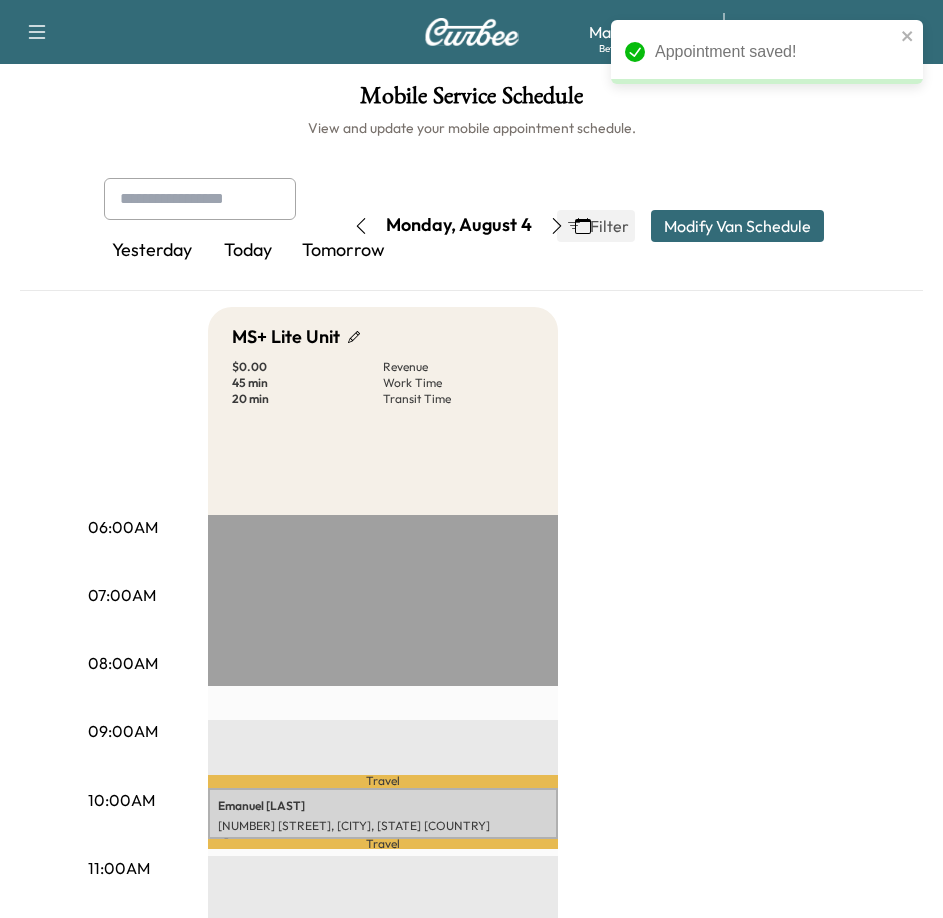 click on "06:00AM 07:00AM 08:00AM 09:00AM 10:00AM 11:00AM 12:00PM 01:00PM 02:00PM 03:00PM 04:00PM 05:00PM 06:00PM 07:00PM 08:00PM 09:00PM 10:00PM MS+ Lite Unit [PRICE] Revenue 45 min Work Time 20 min Transit Time Travel [FIRST]   [LAST] [NUMBER] [STREET], [CITY], [STATE] [COUNTRY]   [PRICE] [TIME] Travel EST Start" at bounding box center (472, 957) 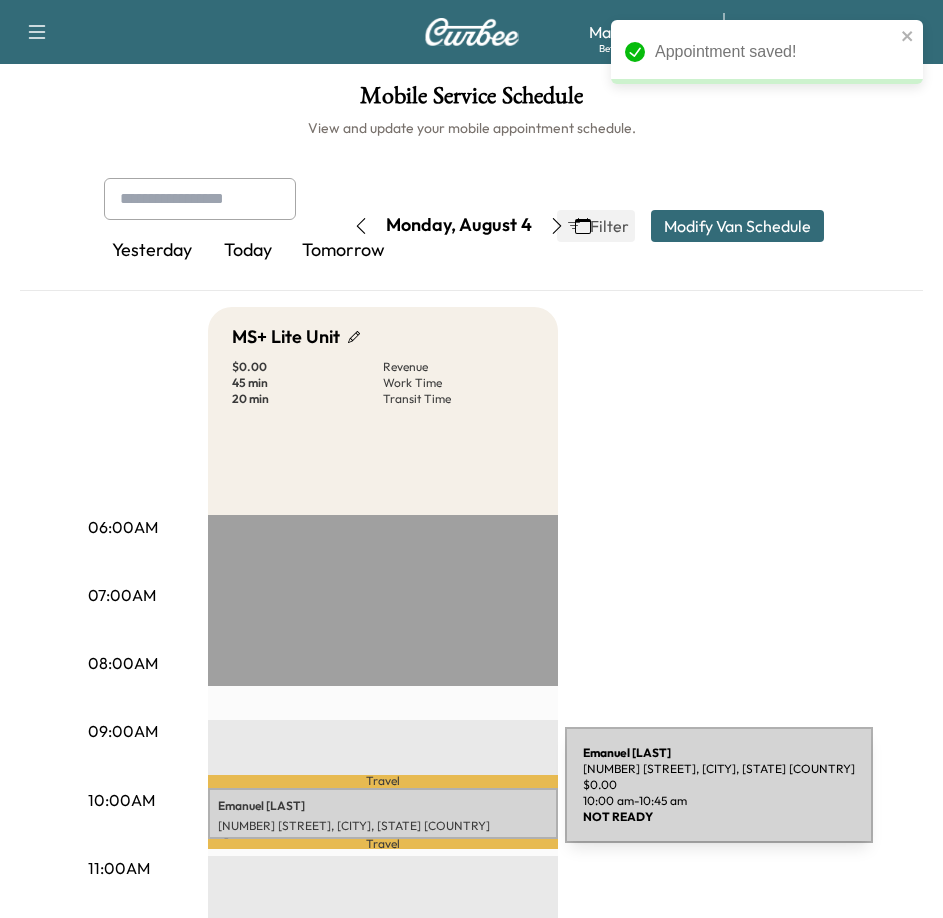 scroll, scrollTop: 100, scrollLeft: 0, axis: vertical 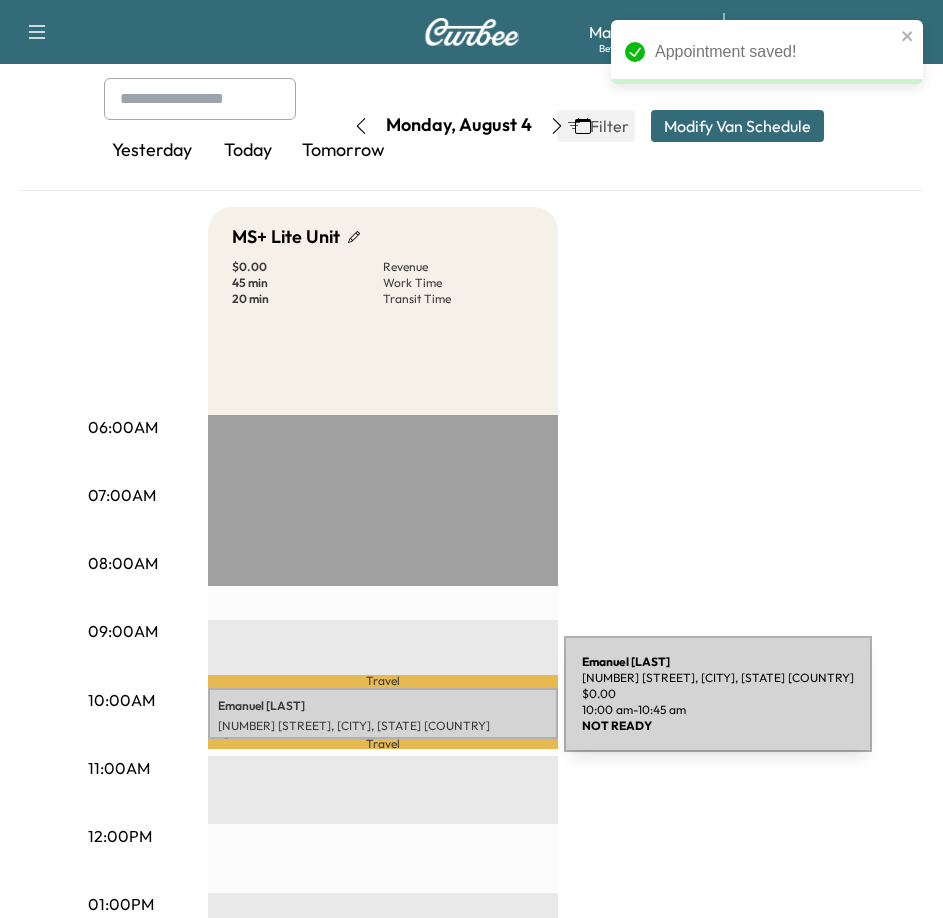 click on "[FIRST]   [LAST]" at bounding box center [383, 706] 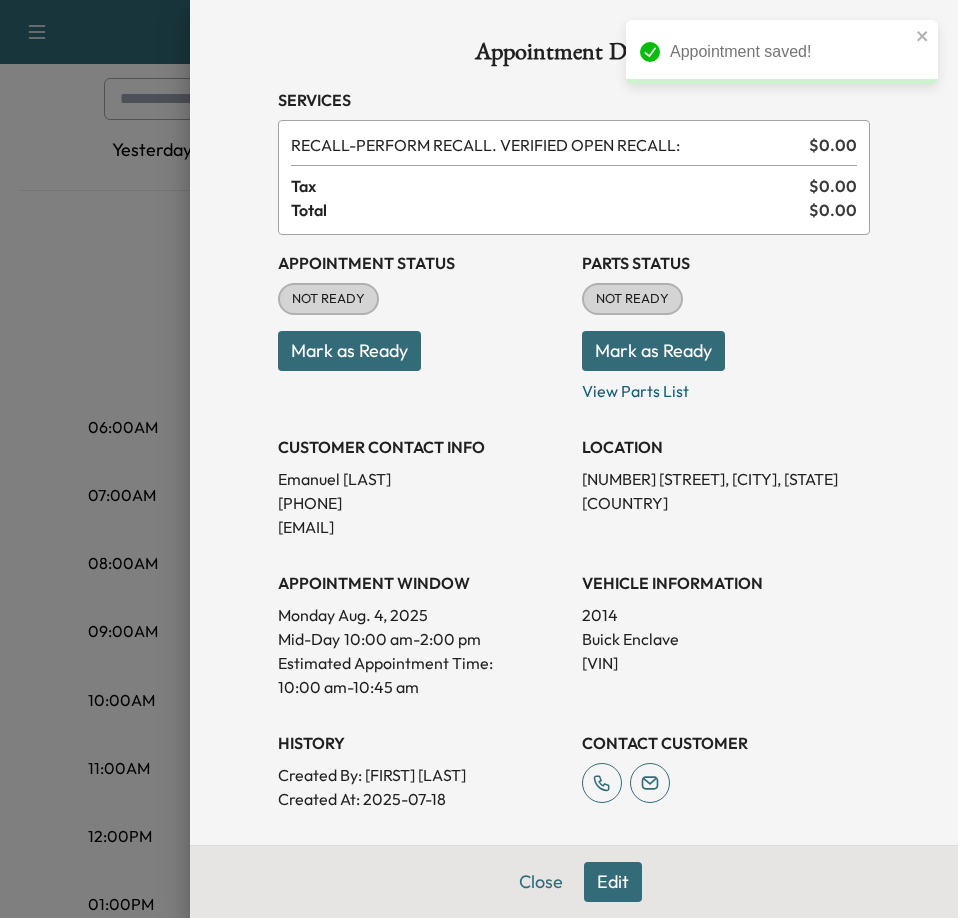 click on "Appointment Status NOT READY Mark as Ready" at bounding box center (422, 319) 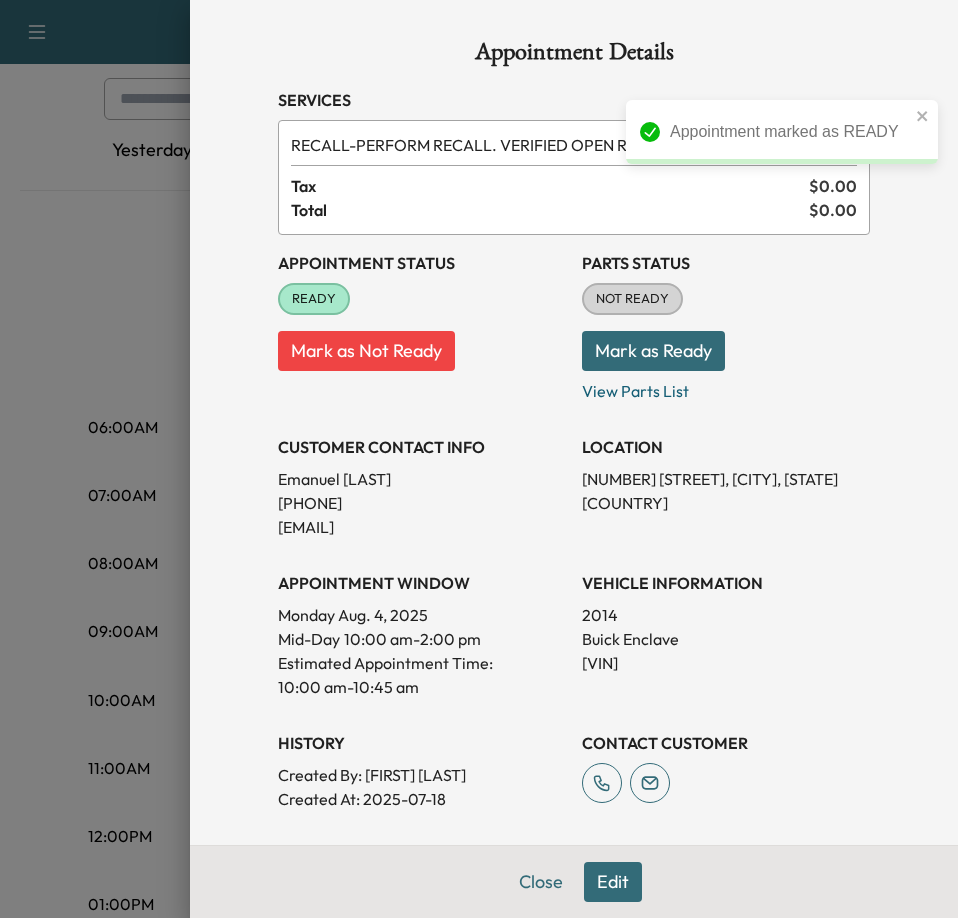 click on "Mark as Ready" at bounding box center [653, 351] 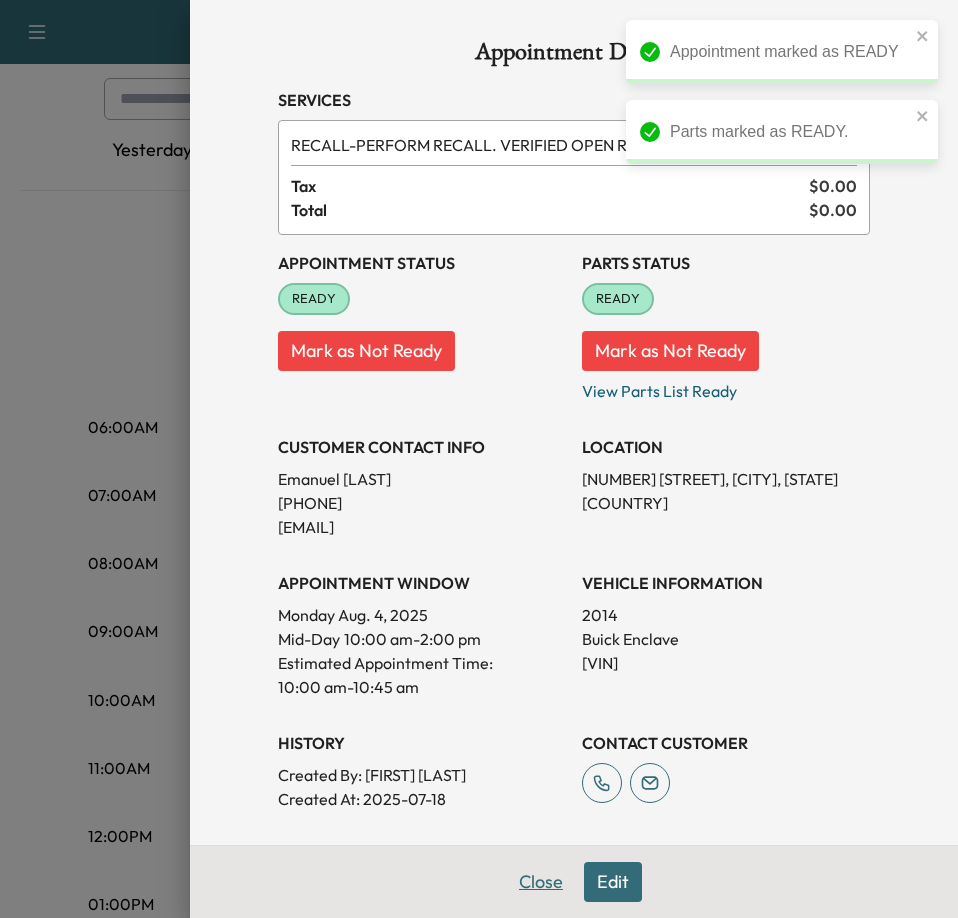 click on "Close" at bounding box center [541, 882] 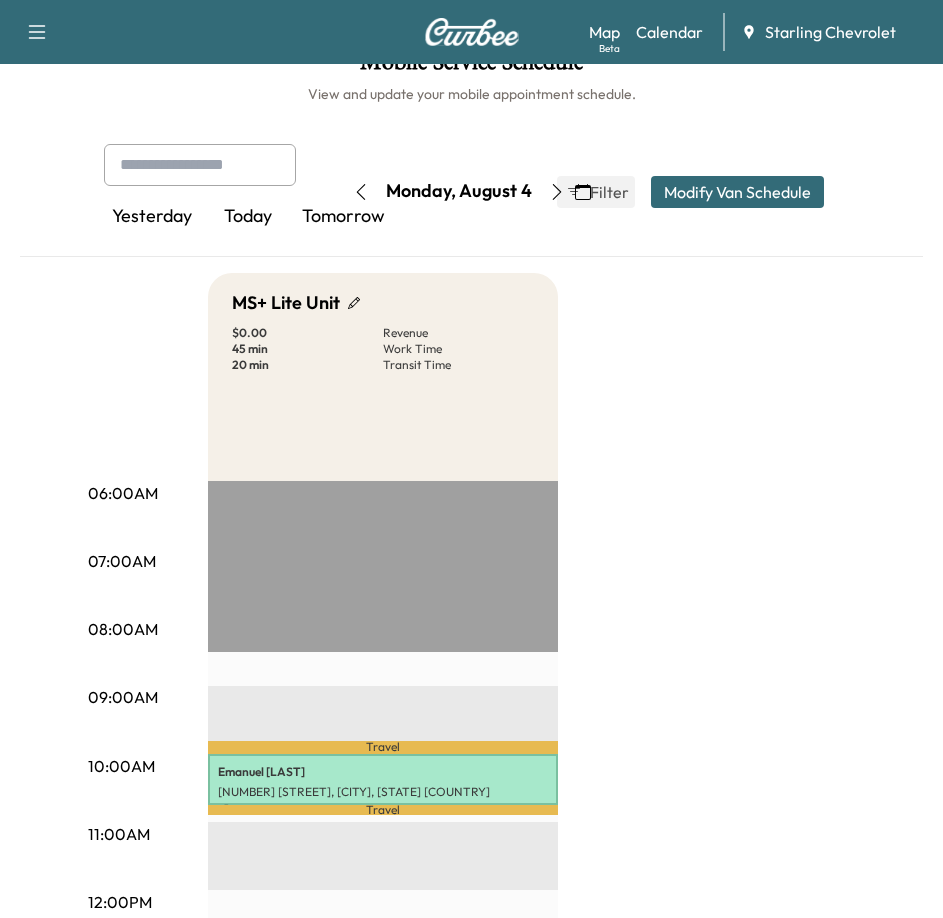 scroll, scrollTop: 0, scrollLeft: 0, axis: both 